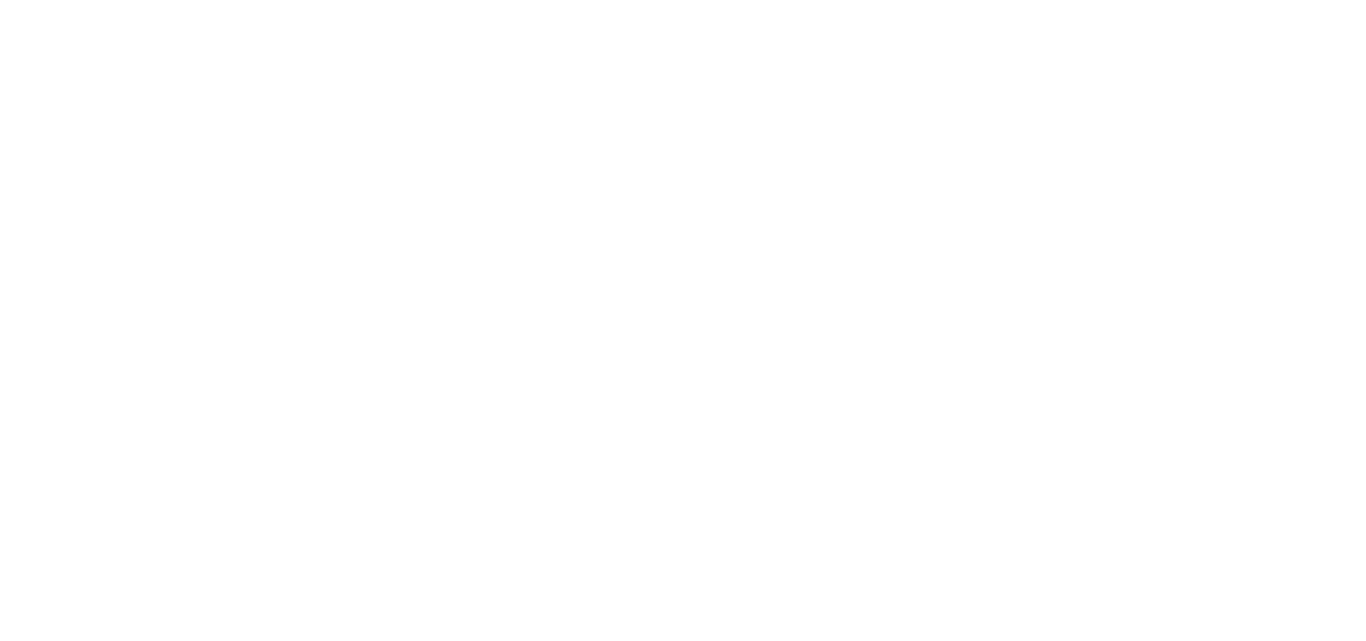 click on "x
Select Certificate
OK
Cancel
Smartcard / Token User Pin
User PIN:
OK
Cancel
[DOMAIN_NAME]
x
[DOMAIN_NAME] - Confirm Key Listing / Usage
Current Domain
is trying to detect smartcards connected, or read certificate or use key for signing/encryption. Please
select your option.
Deny
Always Allow
Licensed Sites
Website
License Status
Features
Action" at bounding box center (683, 0) 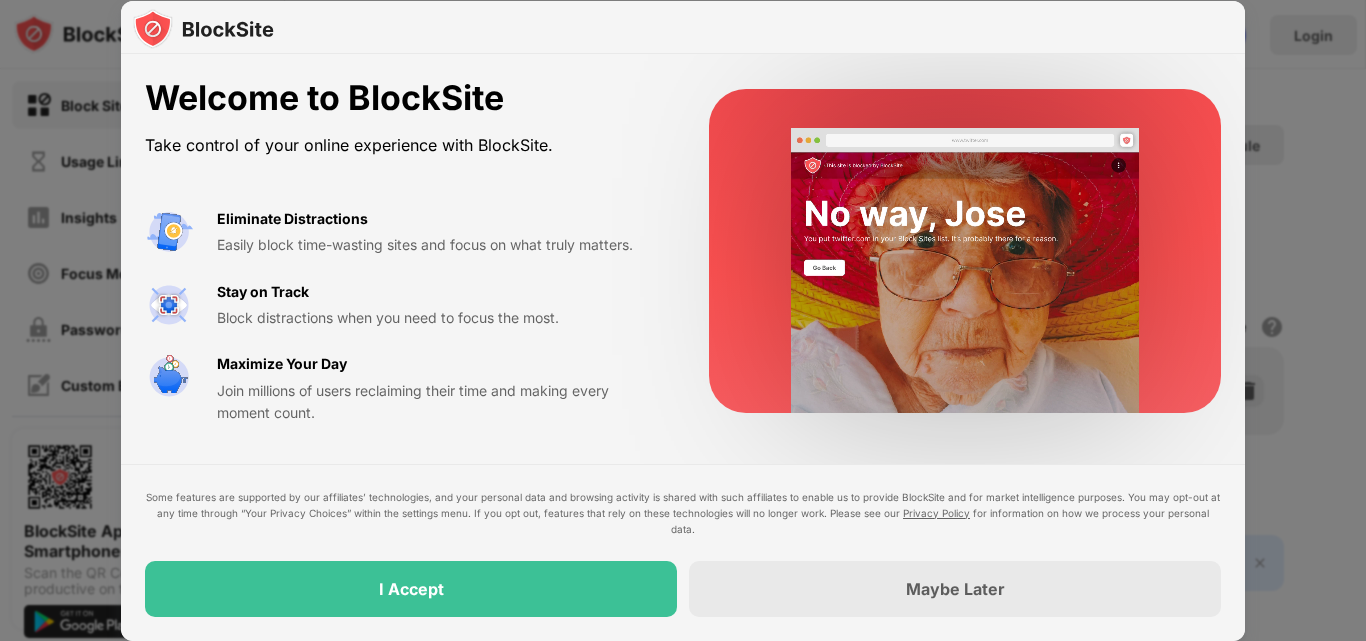 click at bounding box center [683, 320] 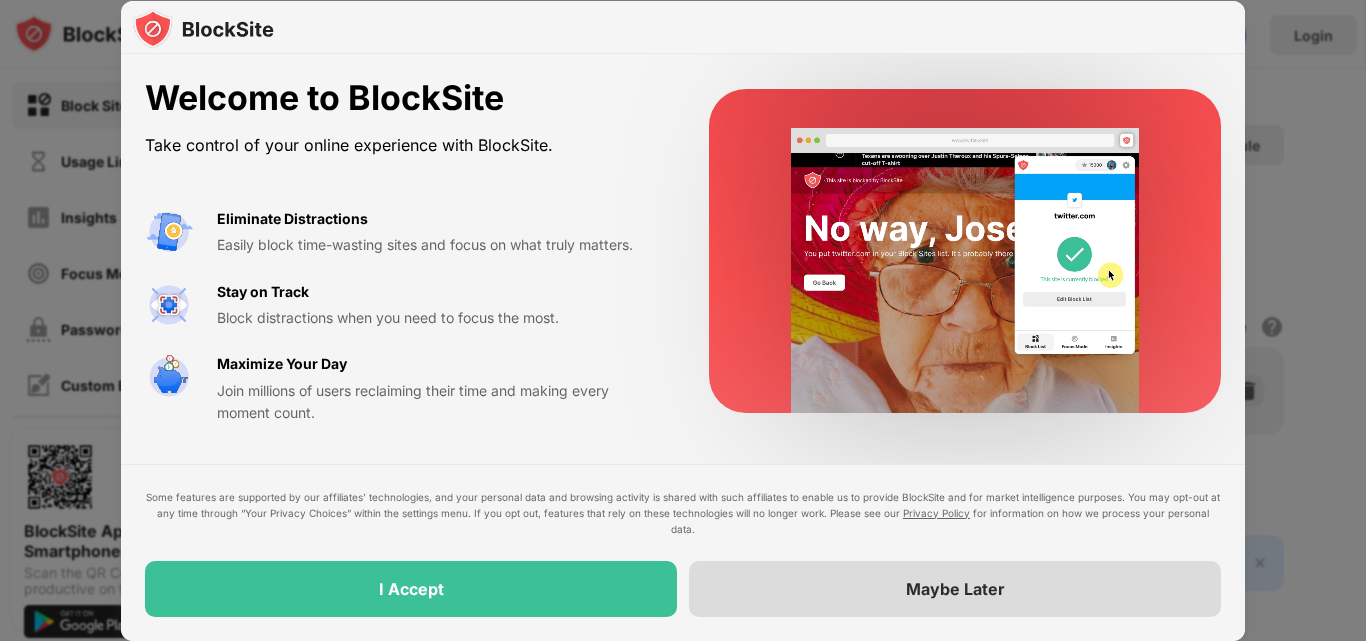 click on "Maybe Later" at bounding box center (955, 589) 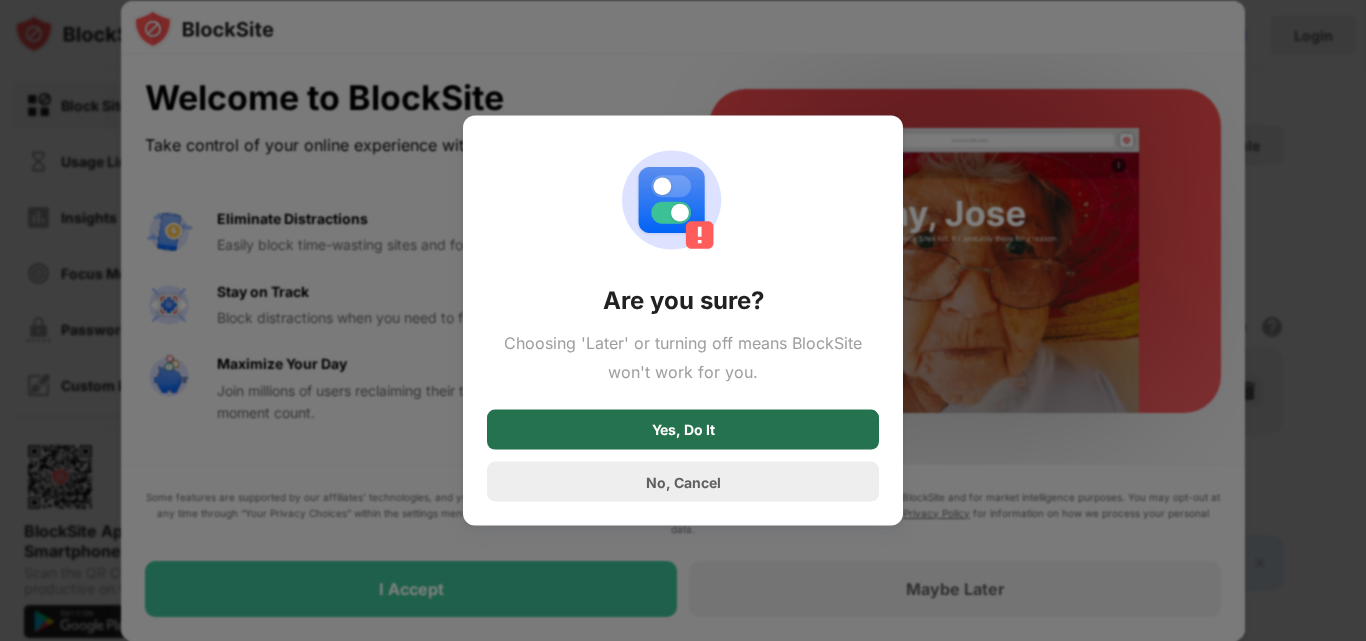 click on "Yes, Do It" at bounding box center [683, 430] 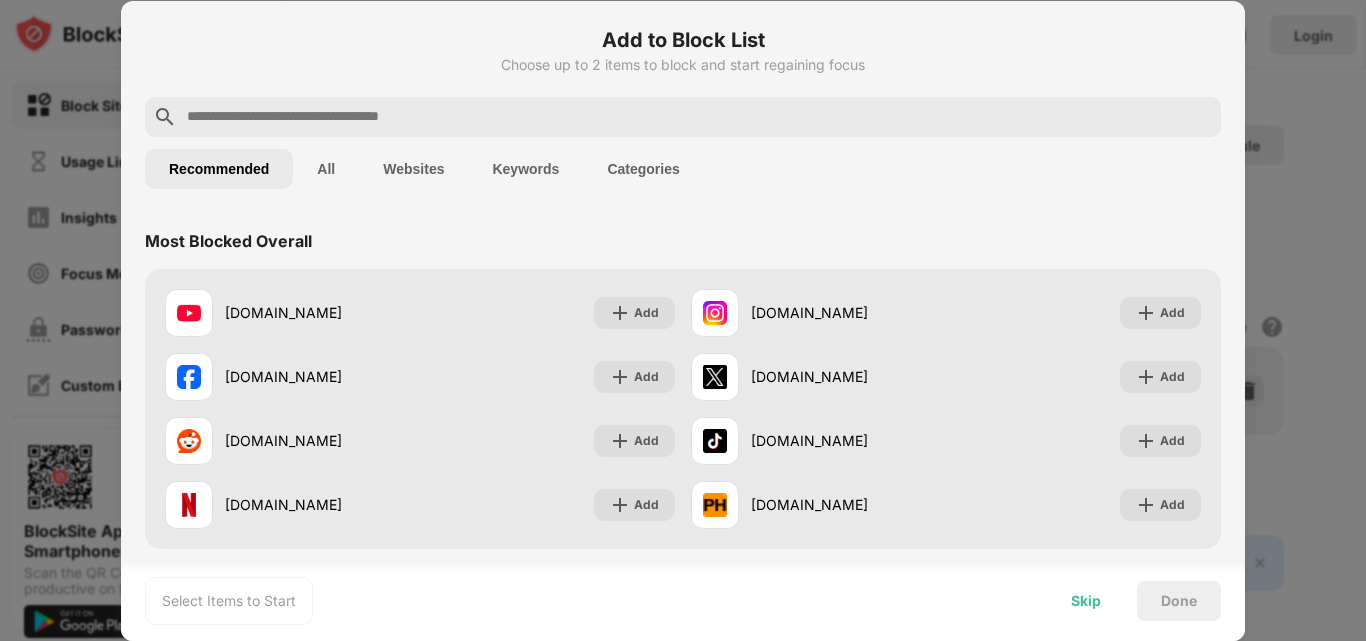 click on "Skip" at bounding box center [1086, 601] 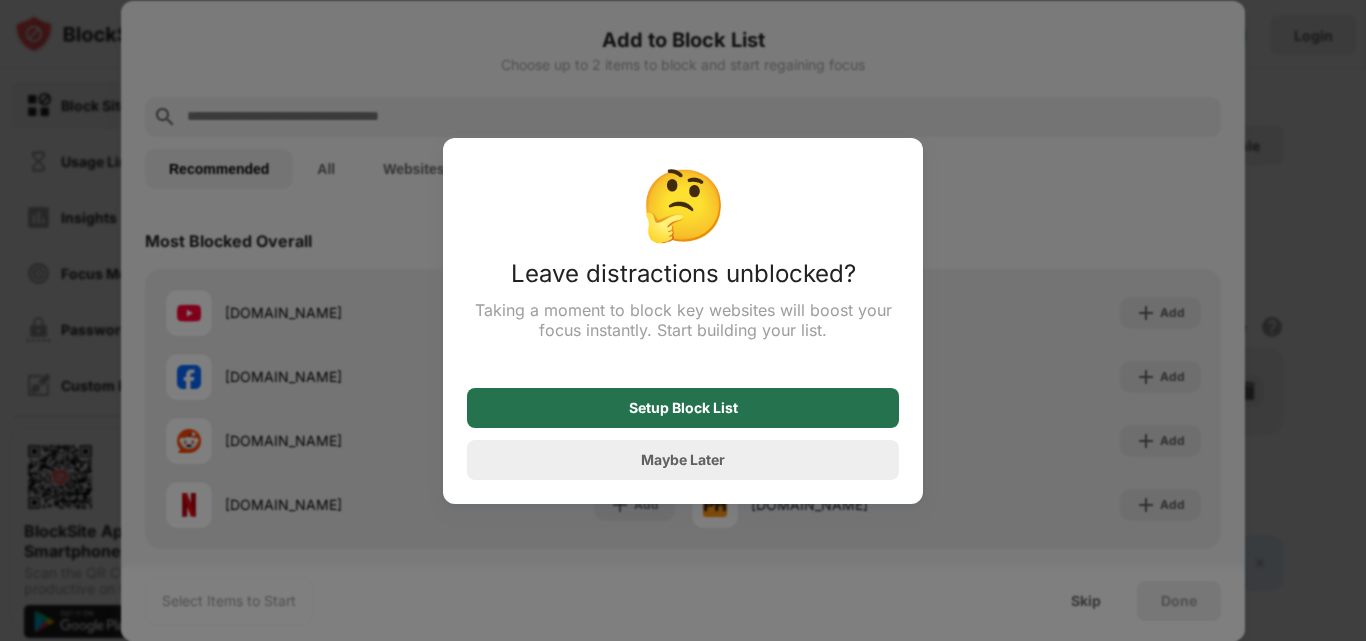 click on "Setup Block List" at bounding box center (683, 408) 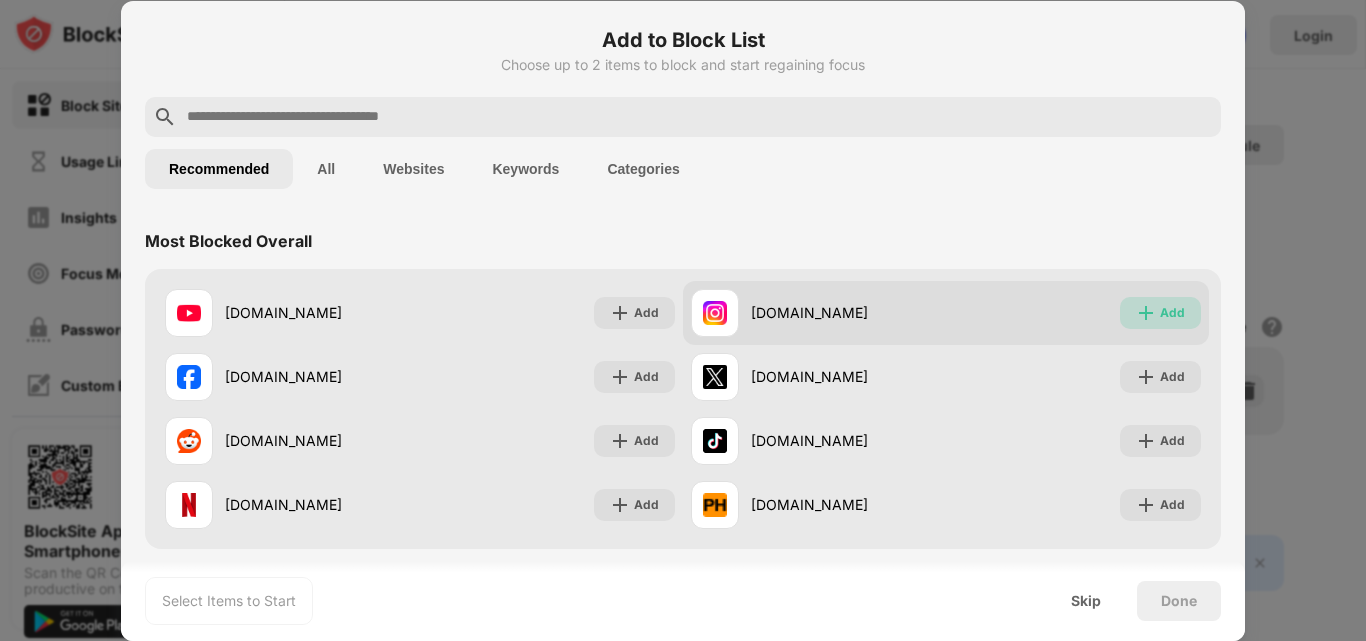 click at bounding box center (1146, 313) 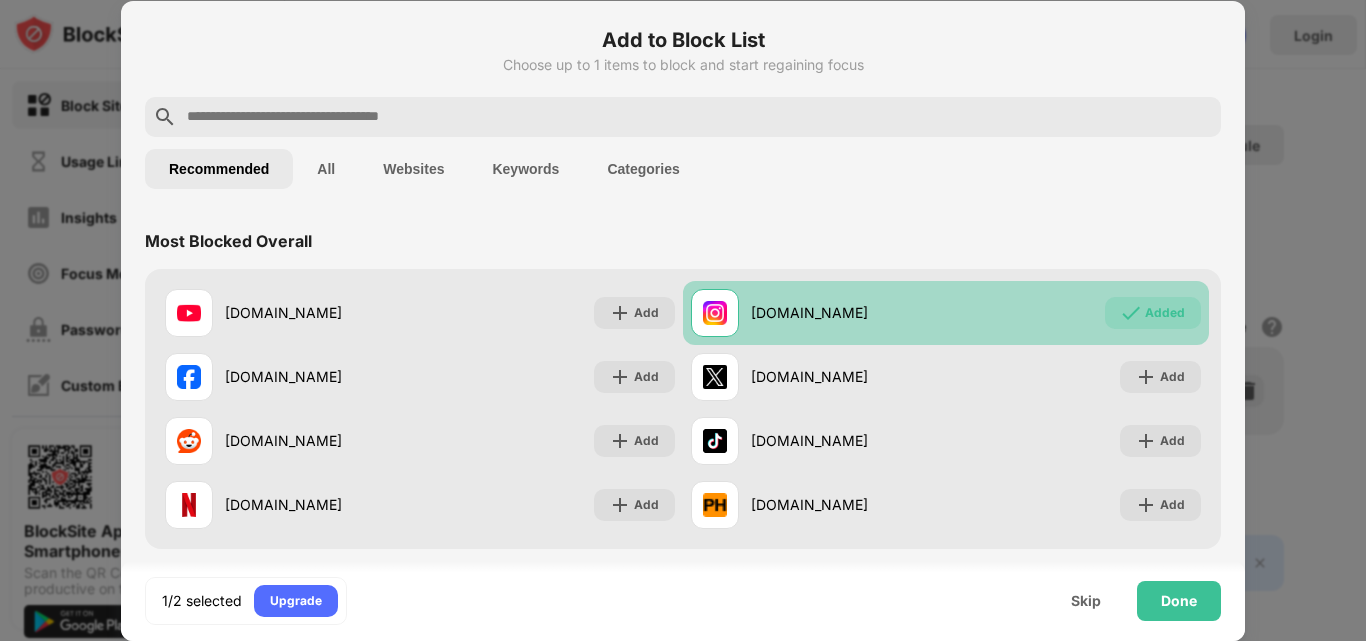 click on "Added" at bounding box center (1153, 313) 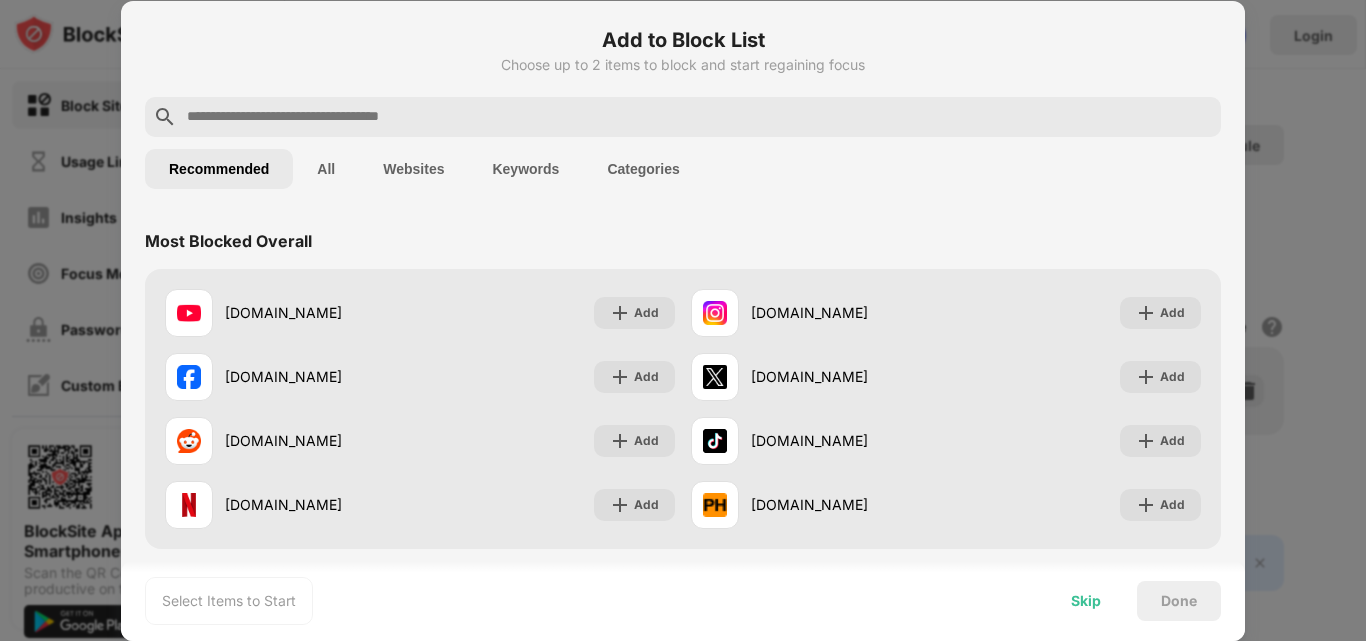 click on "Skip" at bounding box center [1086, 601] 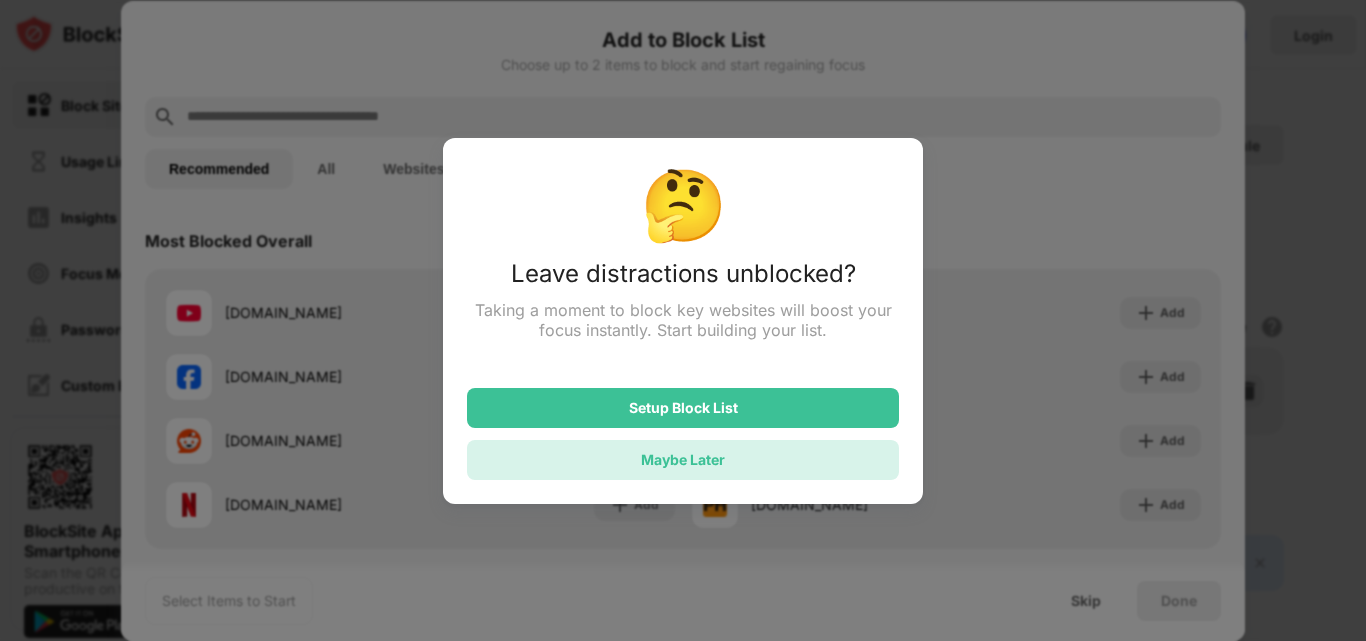 click on "Maybe Later" at bounding box center (683, 460) 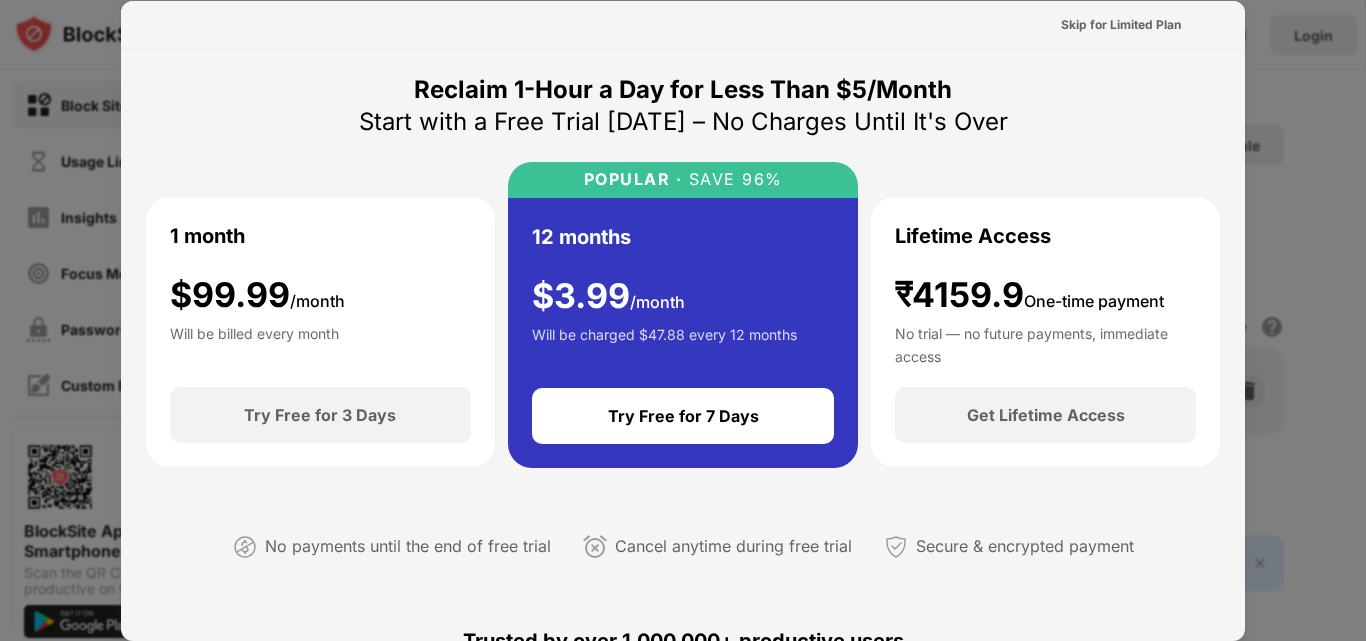 click at bounding box center (683, 320) 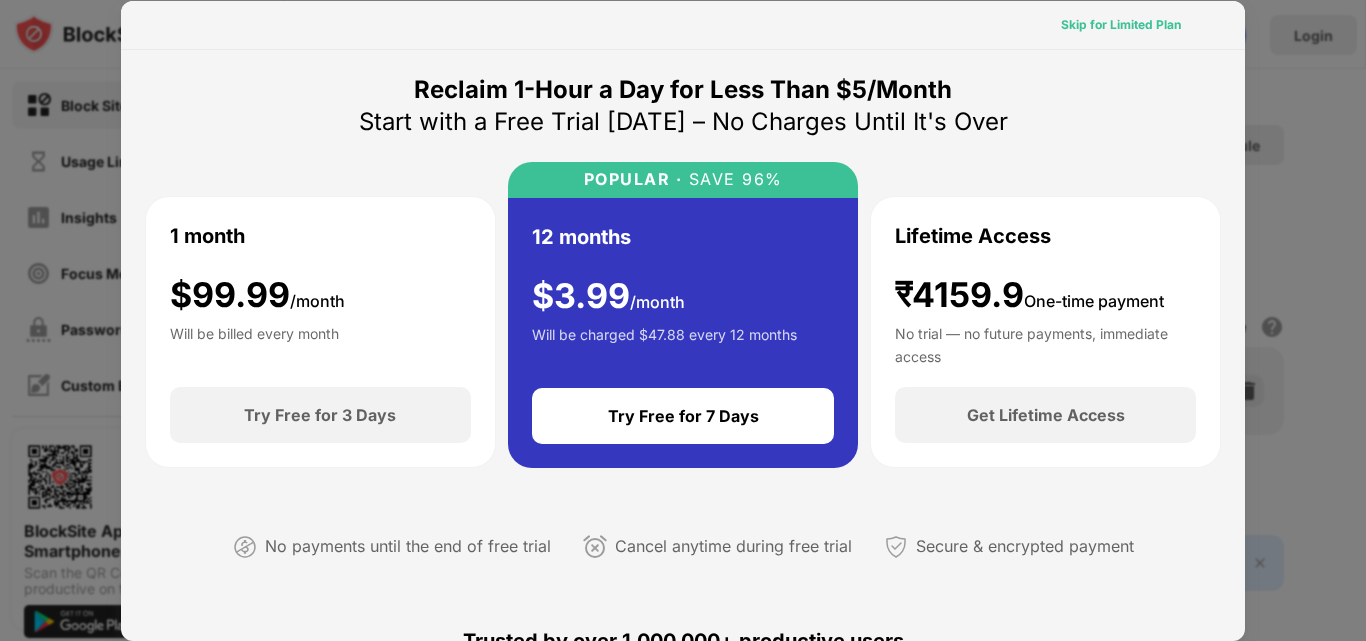 click on "Skip for Limited Plan" at bounding box center (1121, 25) 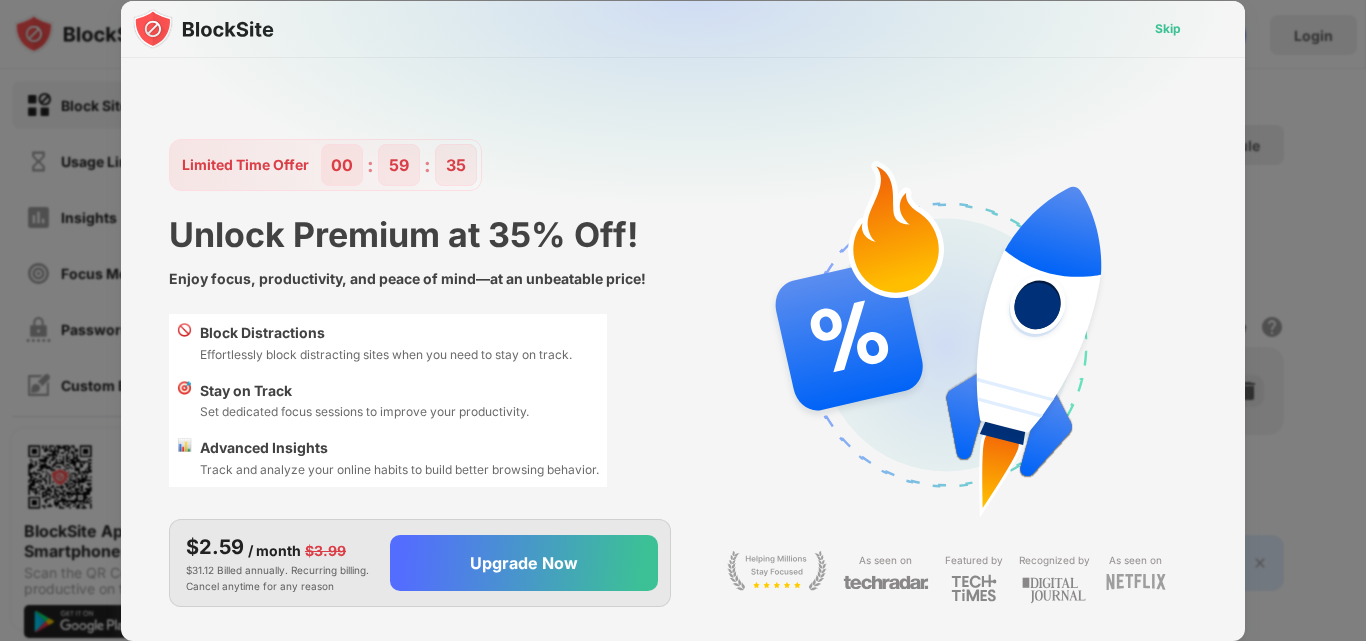 click on "Skip" at bounding box center (1168, 29) 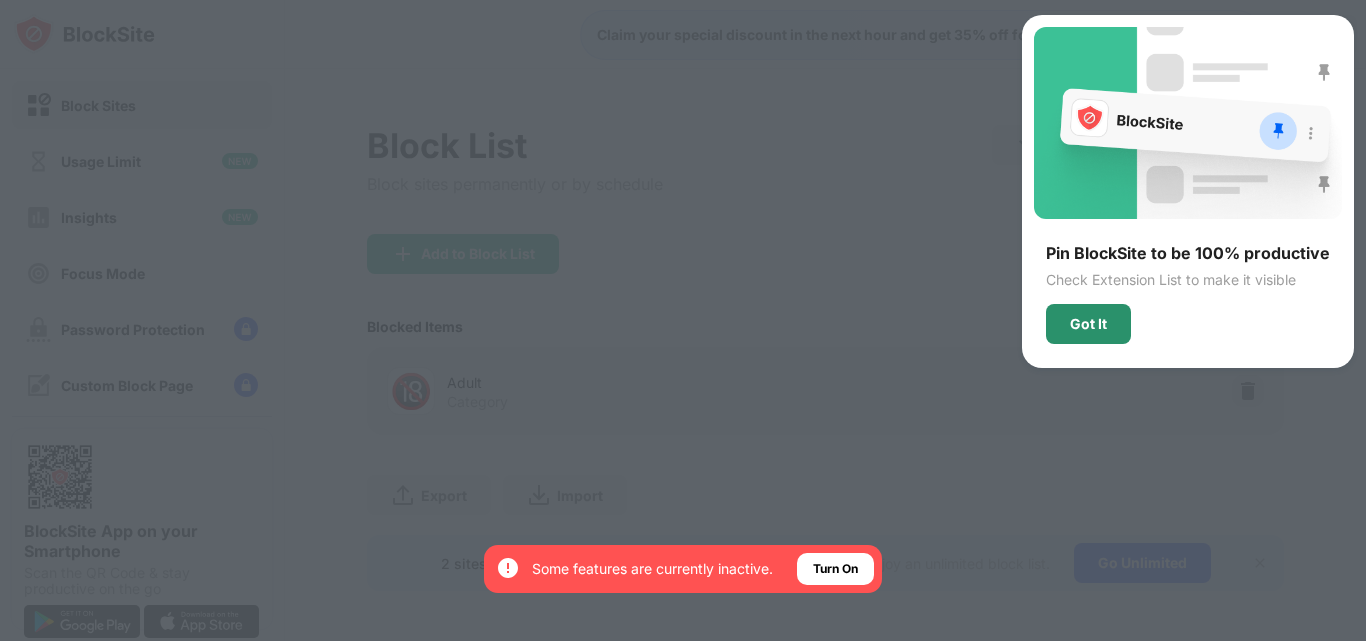 click on "Got It" at bounding box center [1088, 324] 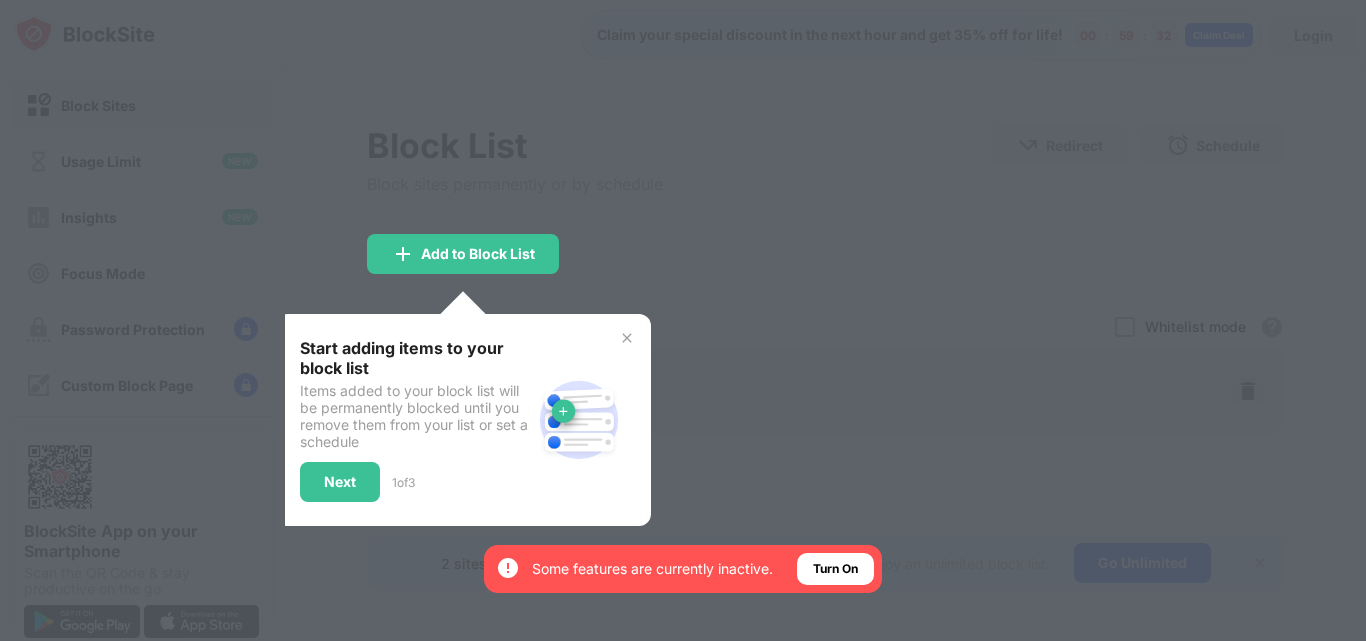 click at bounding box center (683, 320) 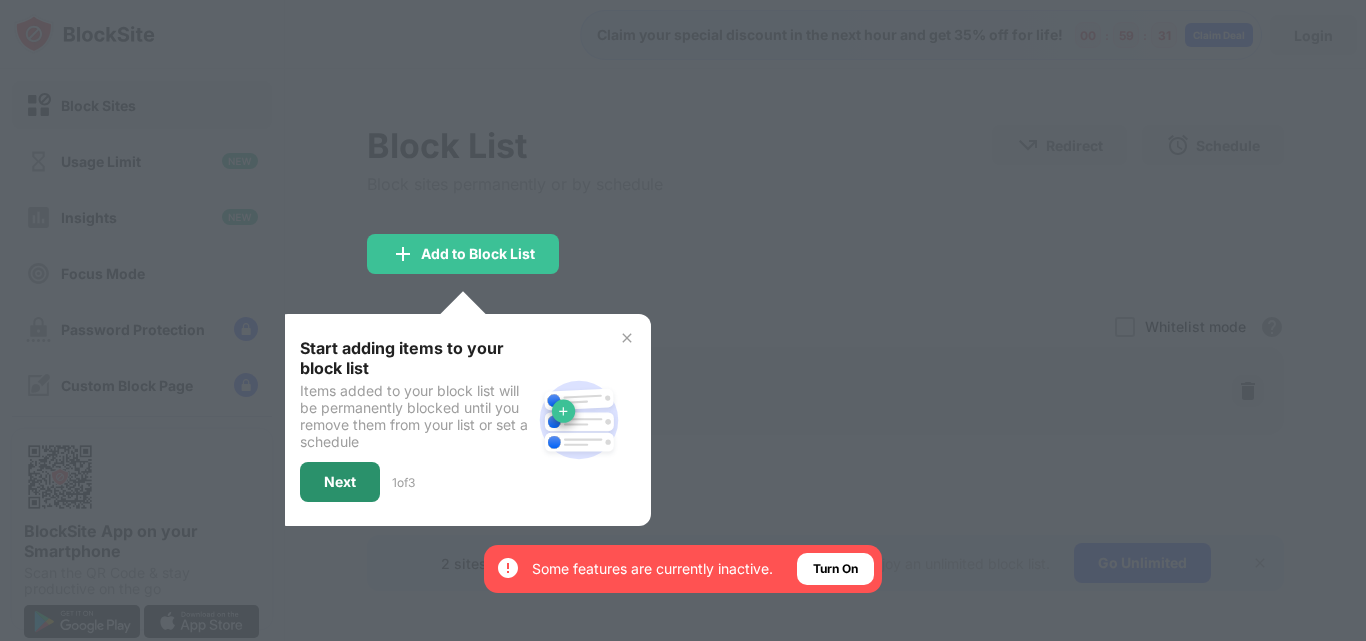 click on "Next" at bounding box center [340, 482] 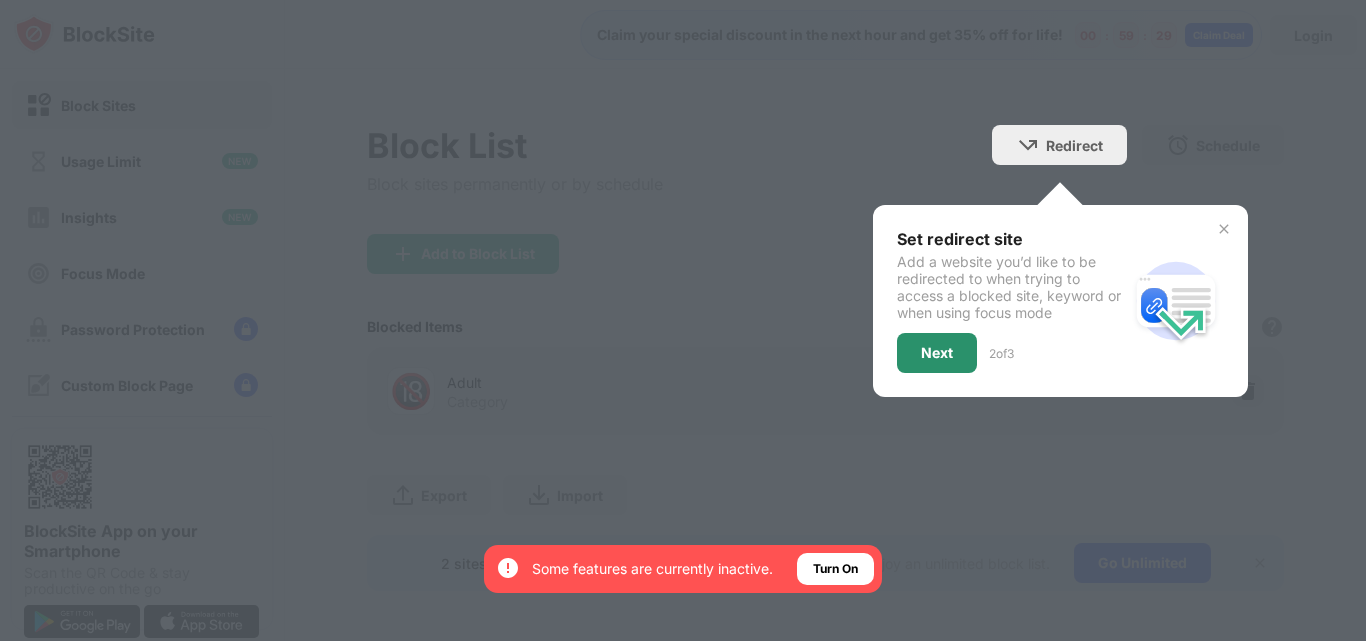 click on "Next" at bounding box center (937, 353) 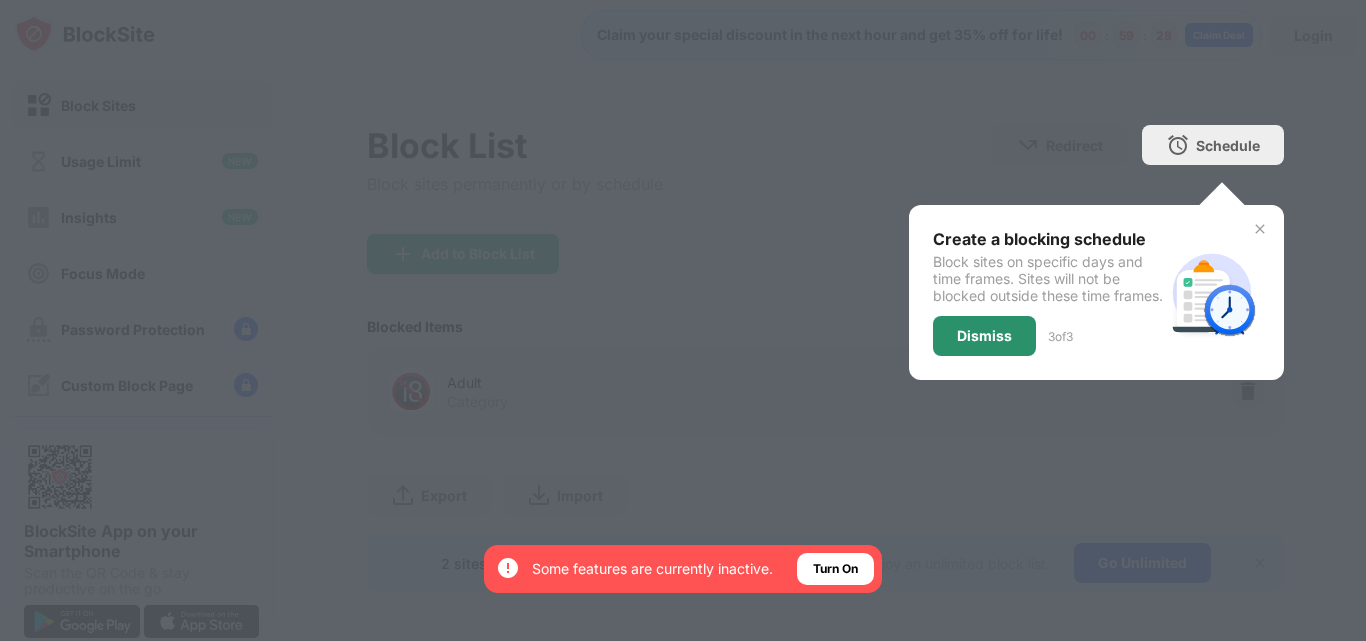 drag, startPoint x: 986, startPoint y: 343, endPoint x: 875, endPoint y: 346, distance: 111.040535 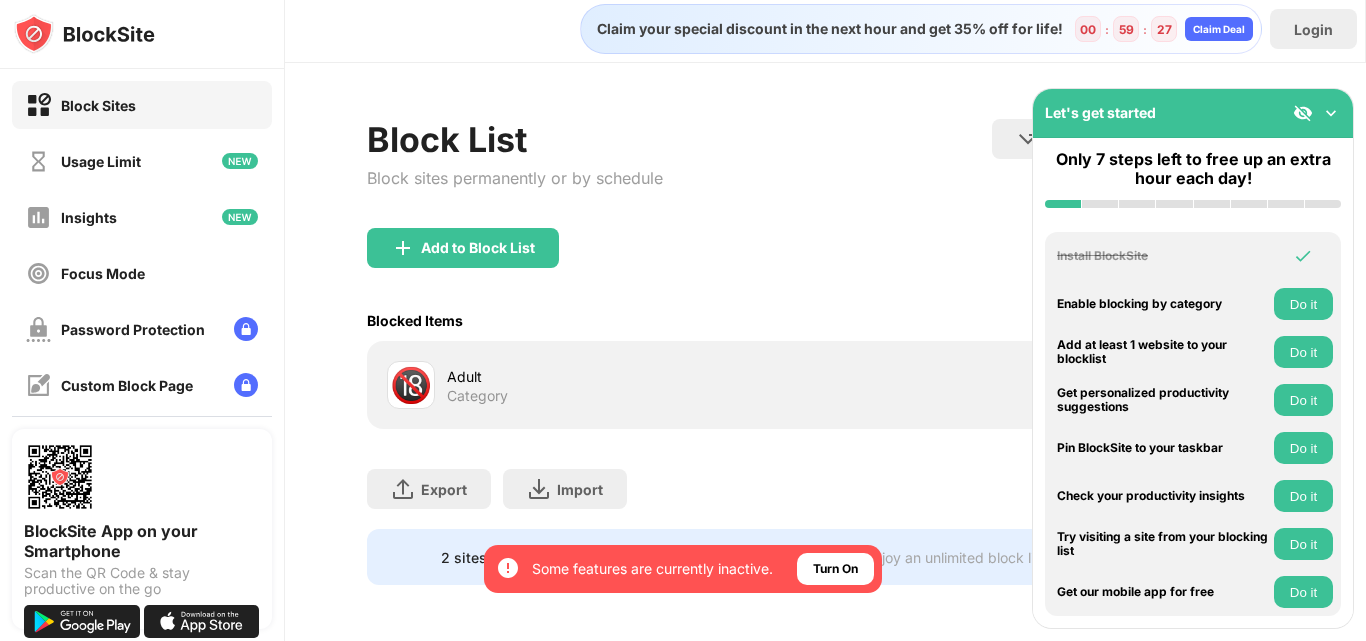 scroll, scrollTop: 21, scrollLeft: 0, axis: vertical 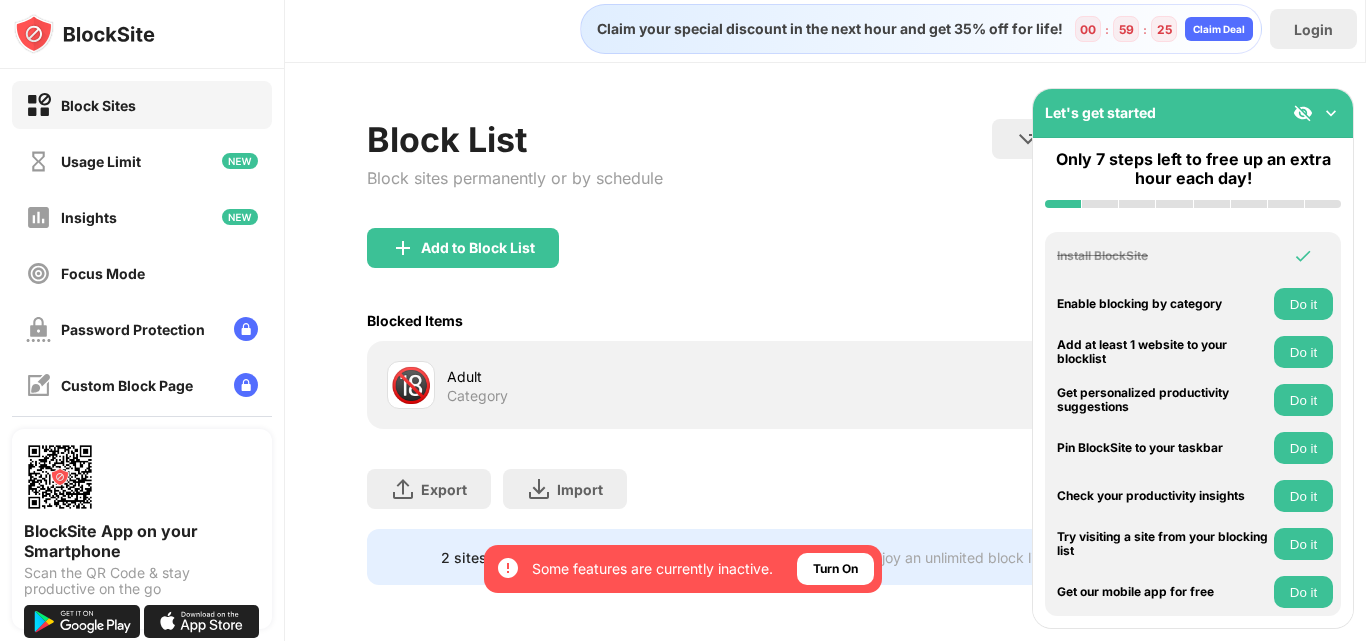 click at bounding box center [1331, 113] 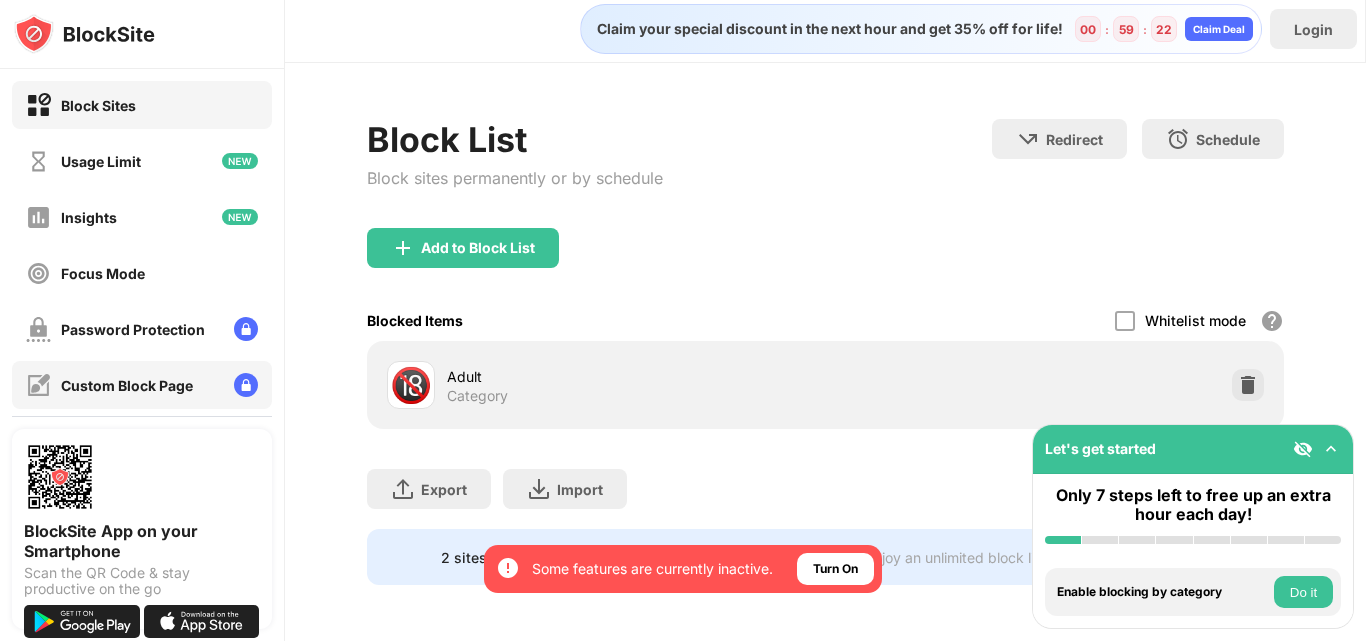 scroll, scrollTop: 100, scrollLeft: 0, axis: vertical 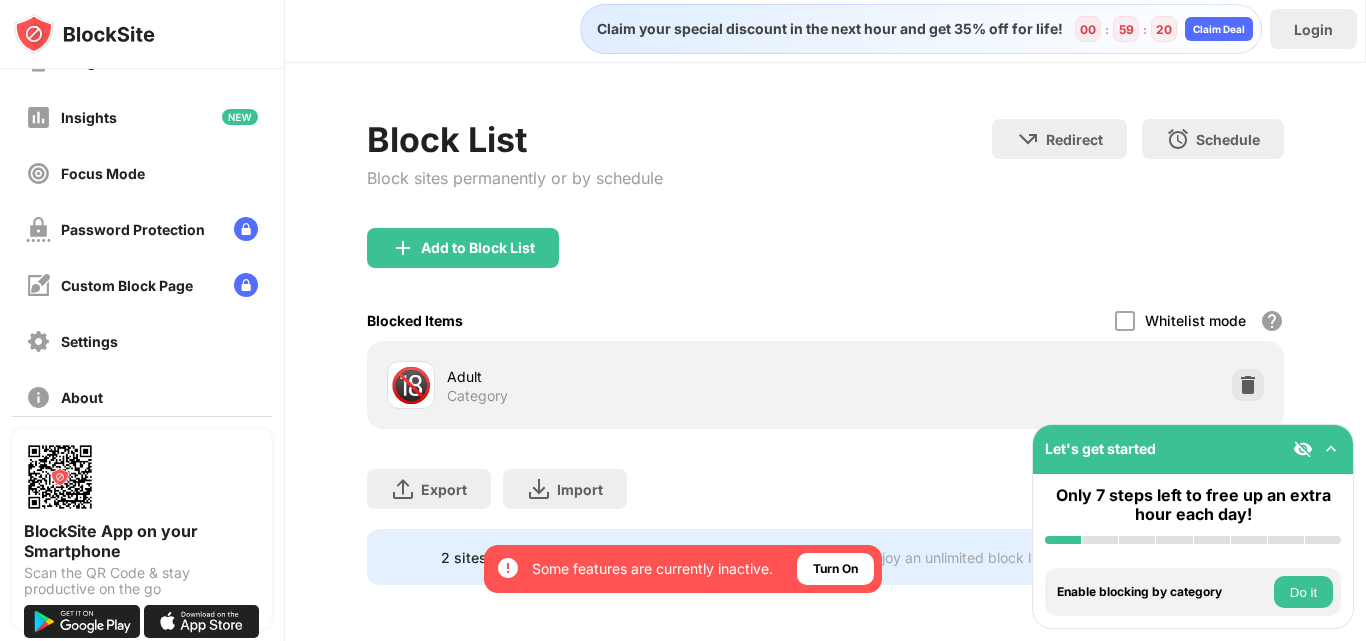 click on "Do it" at bounding box center (1303, 592) 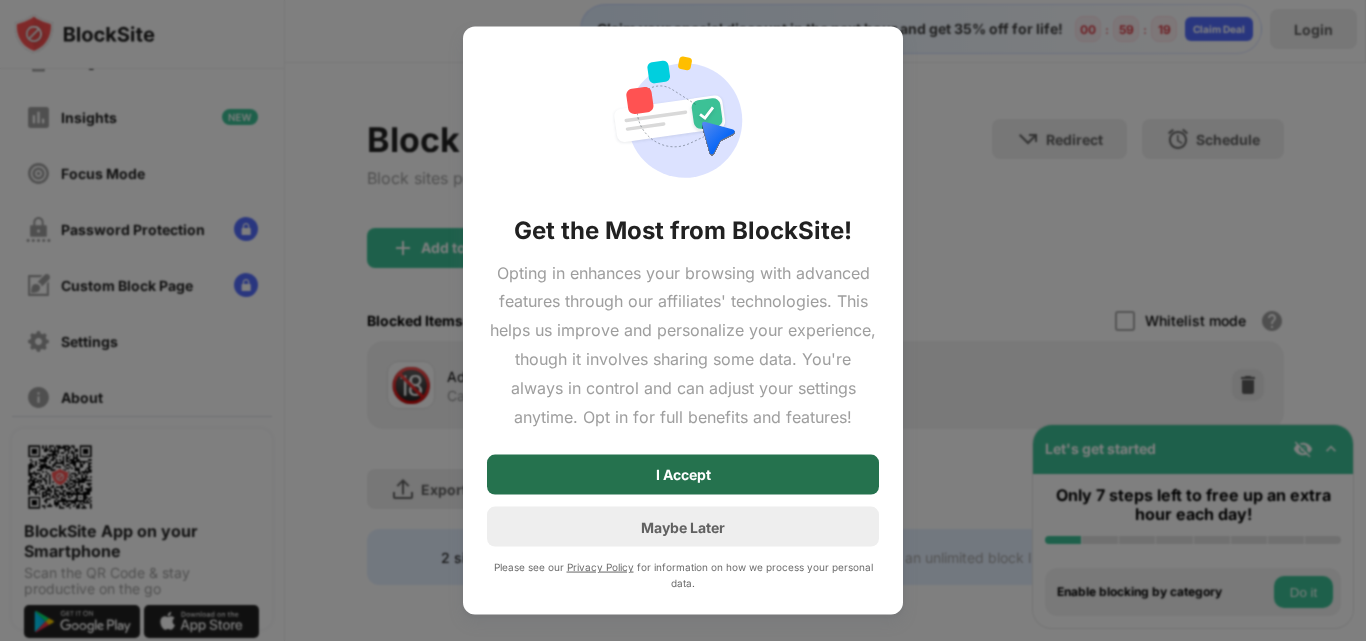 click on "I Accept" at bounding box center [683, 475] 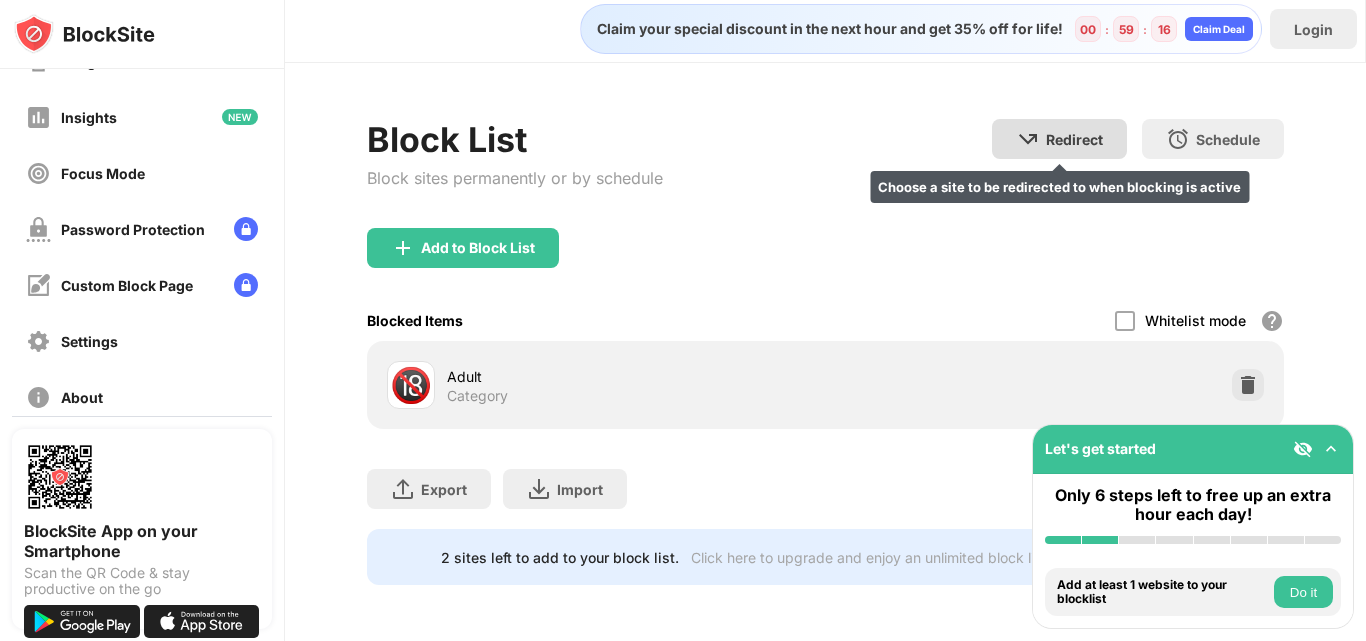 click on "Redirect Choose a site to be redirected to when blocking is active" at bounding box center (1059, 139) 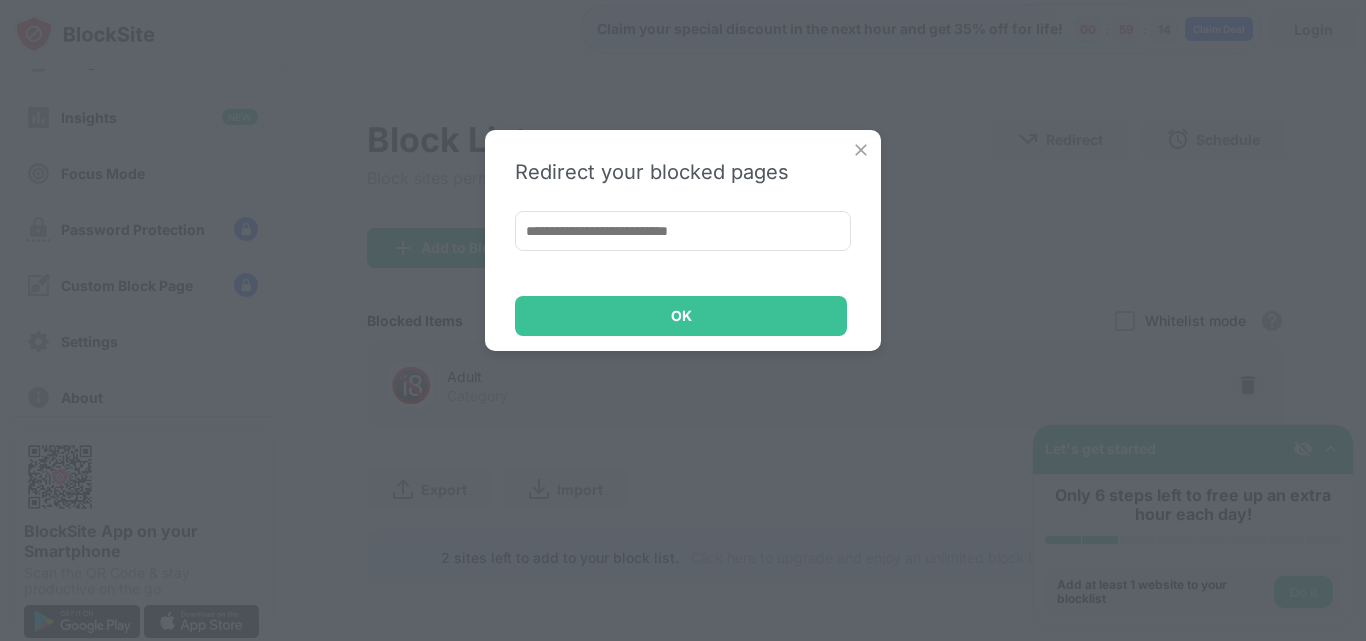 click at bounding box center (861, 150) 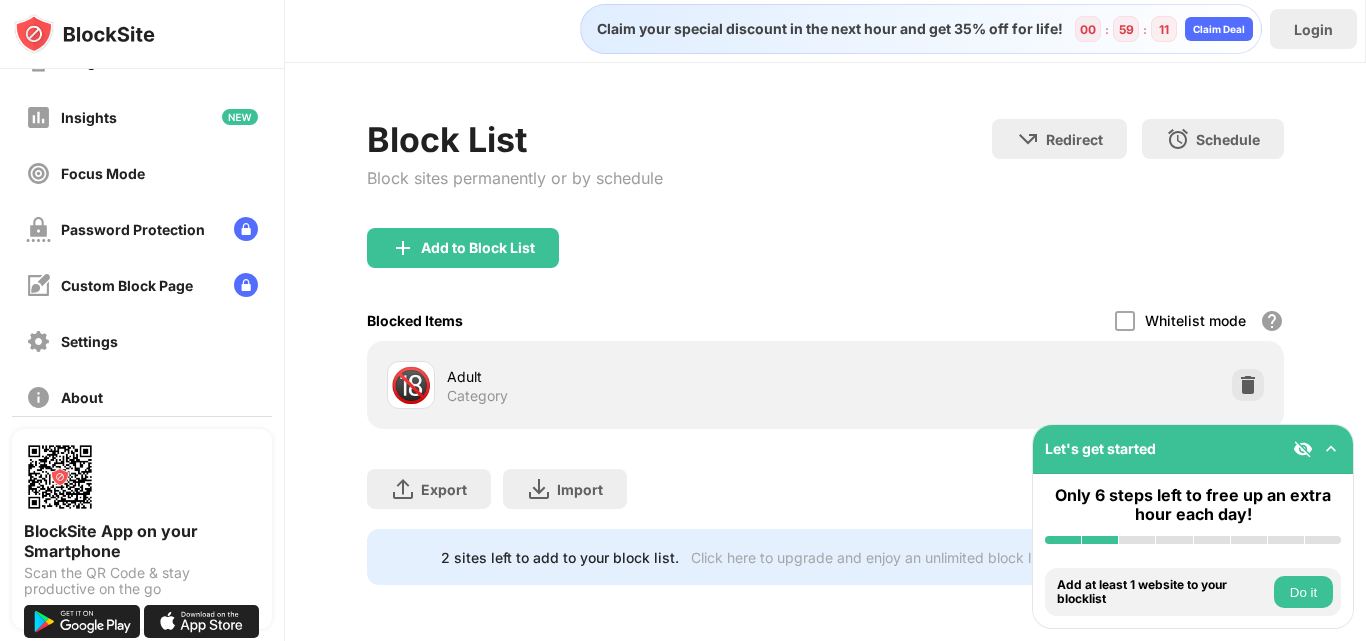 drag, startPoint x: 569, startPoint y: 559, endPoint x: 605, endPoint y: 546, distance: 38.27532 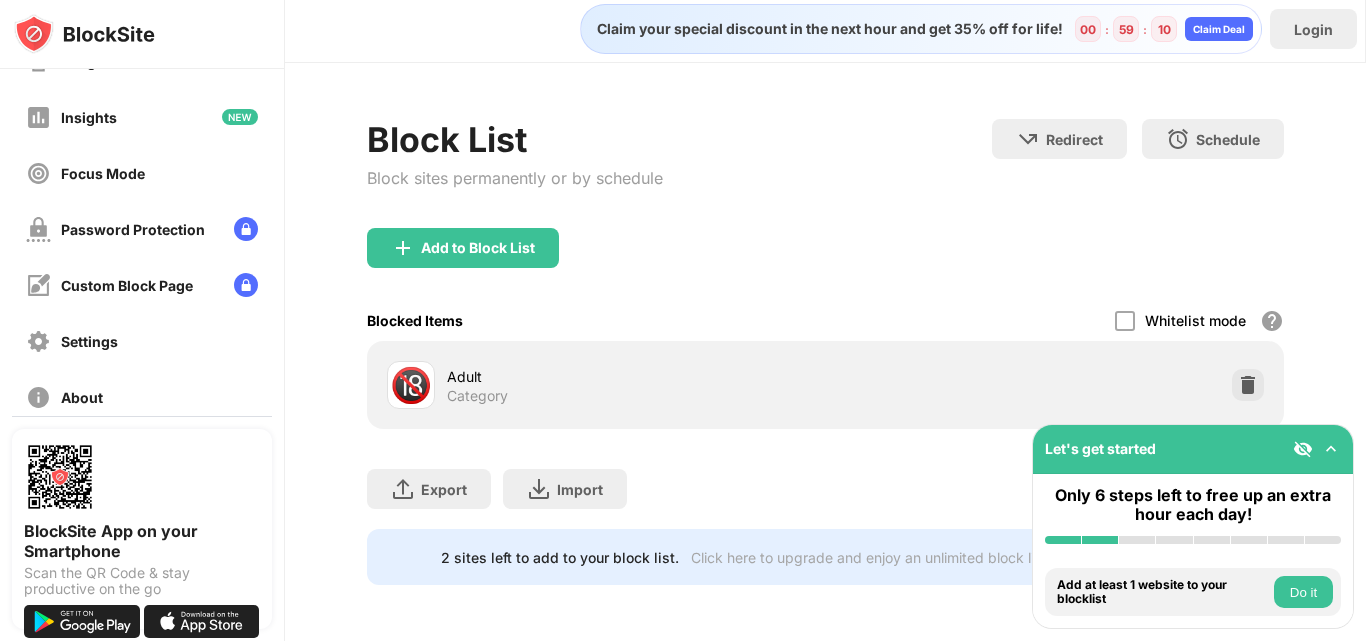 click on "Click here to upgrade and enjoy an unlimited block list." at bounding box center [870, 557] 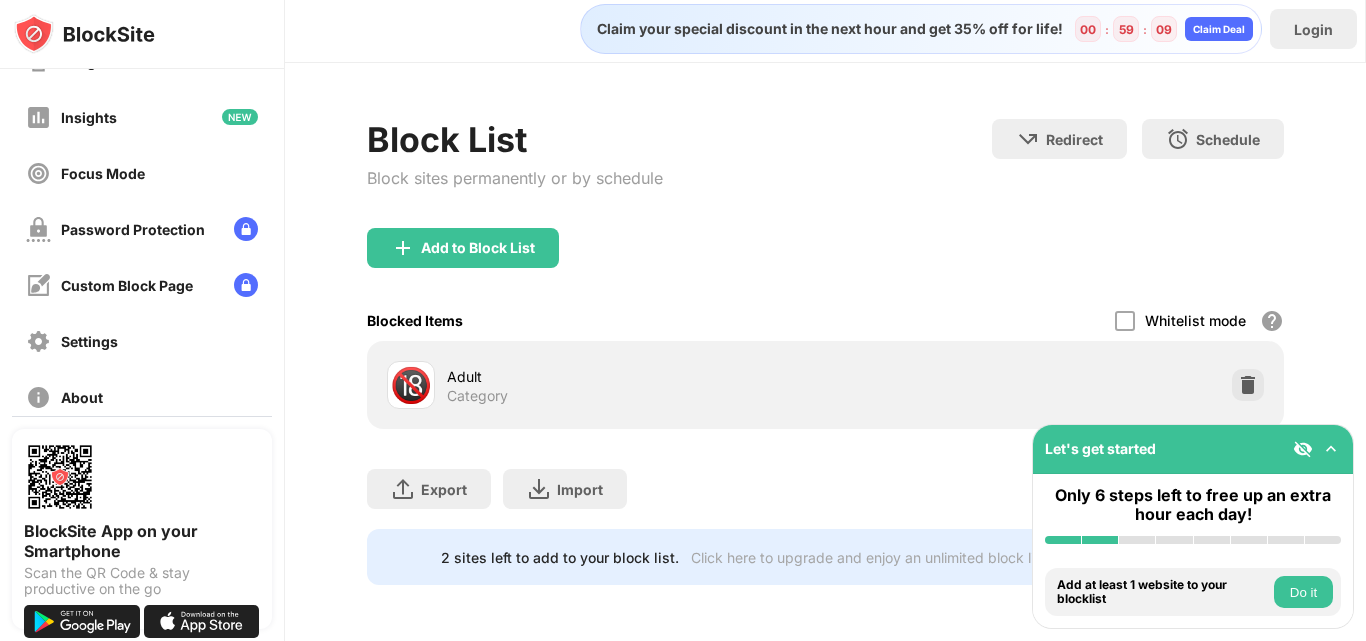 drag, startPoint x: 808, startPoint y: 543, endPoint x: 742, endPoint y: 558, distance: 67.68308 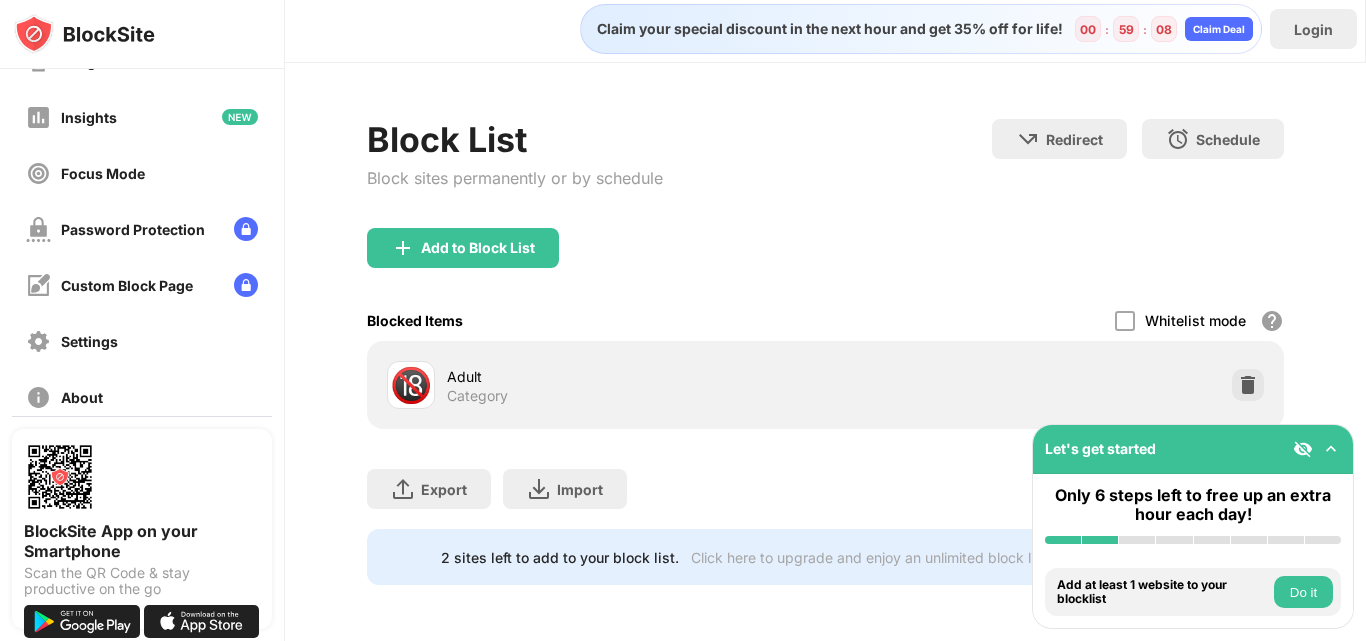 click on "2 sites left to add to your block list." at bounding box center [560, 557] 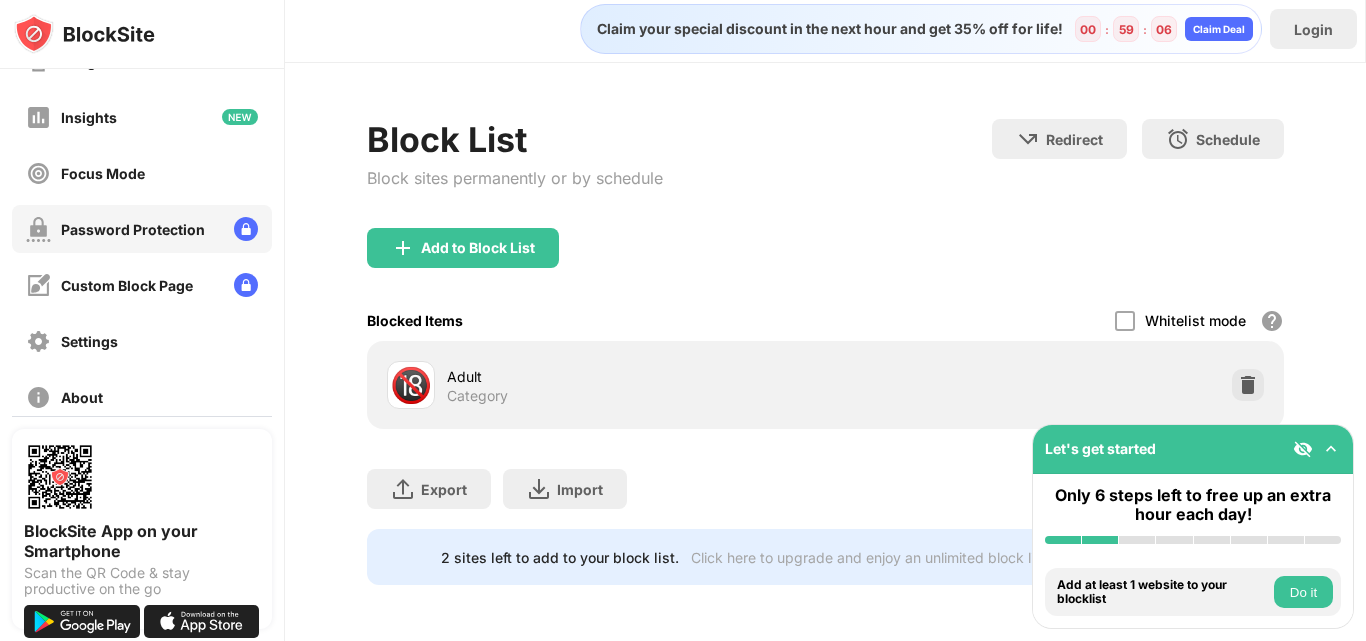 click on "Password Protection" at bounding box center (133, 229) 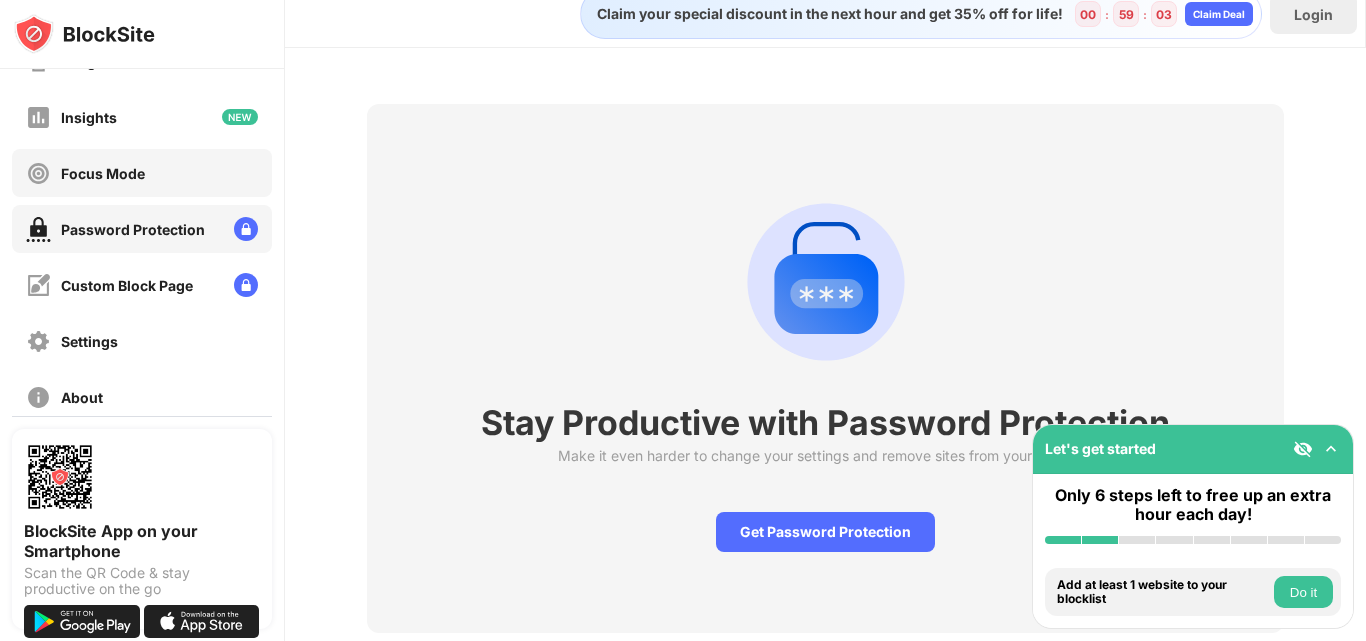 scroll, scrollTop: 0, scrollLeft: 0, axis: both 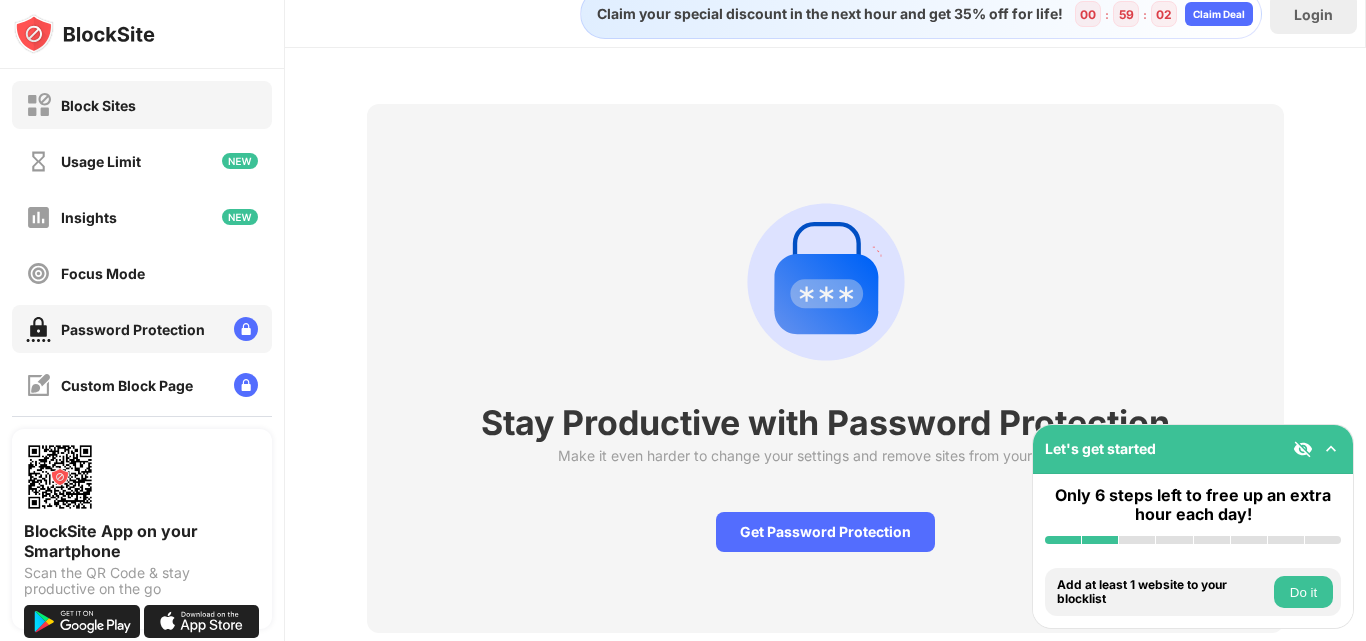 click on "Block Sites" at bounding box center (142, 105) 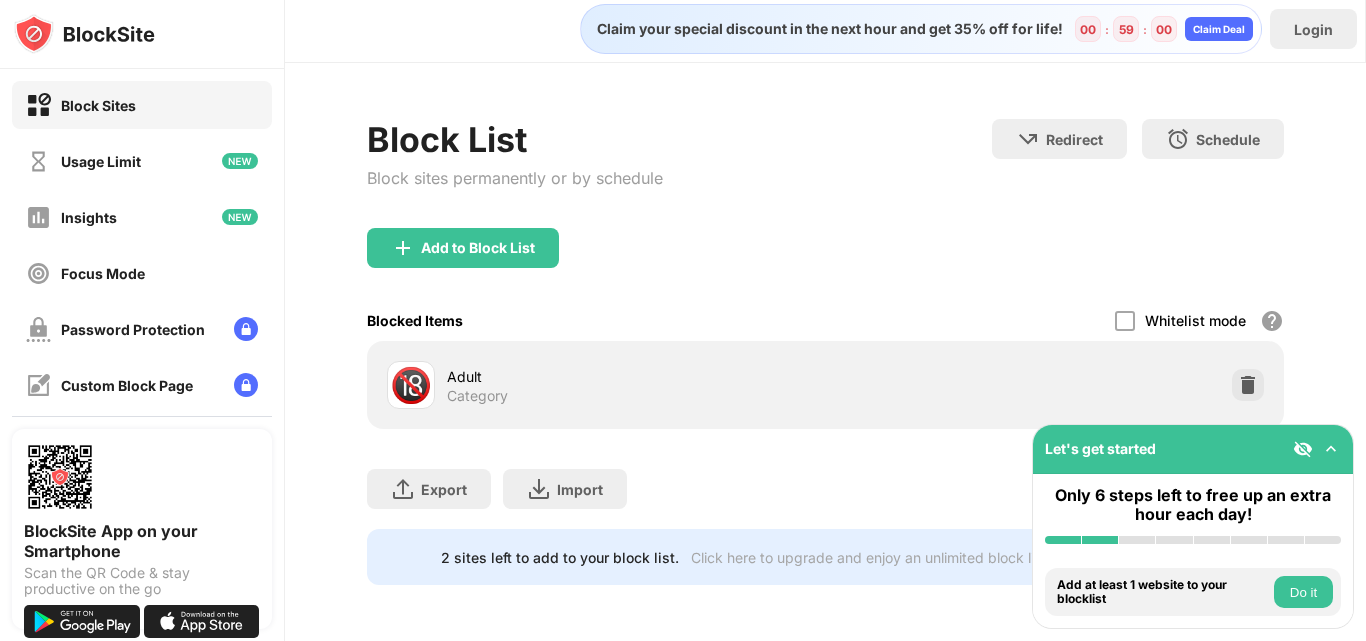 click on "Adult" at bounding box center (636, 376) 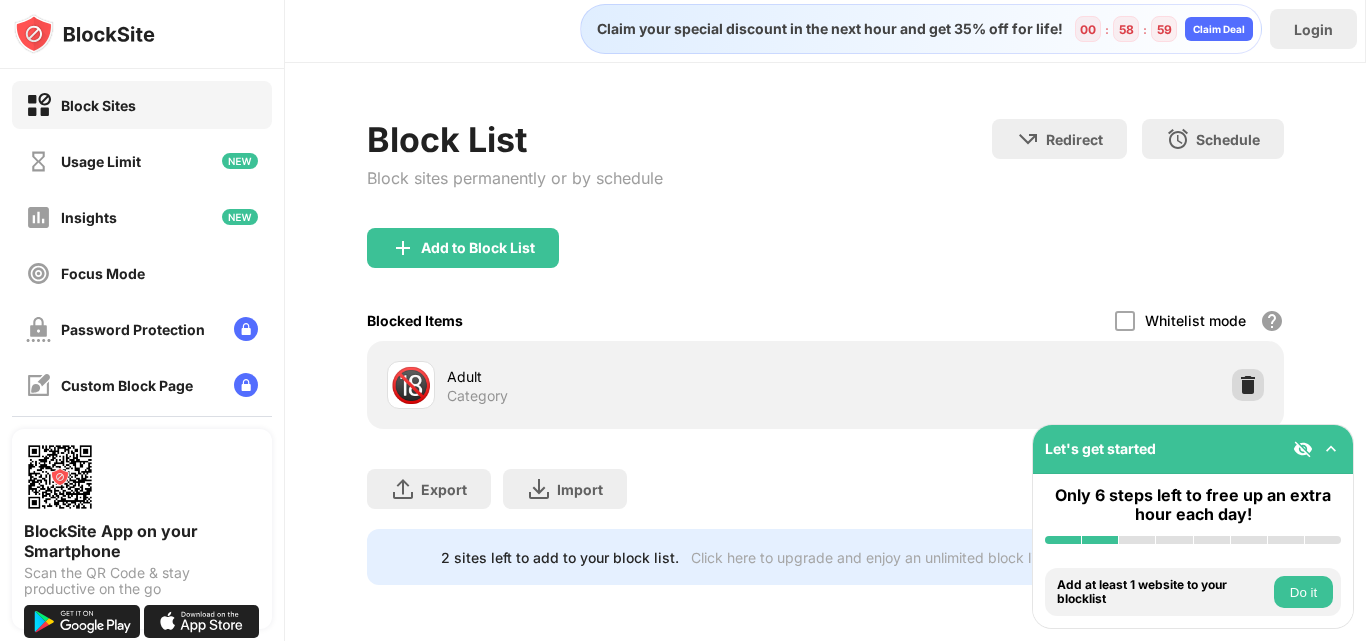 click at bounding box center (1248, 385) 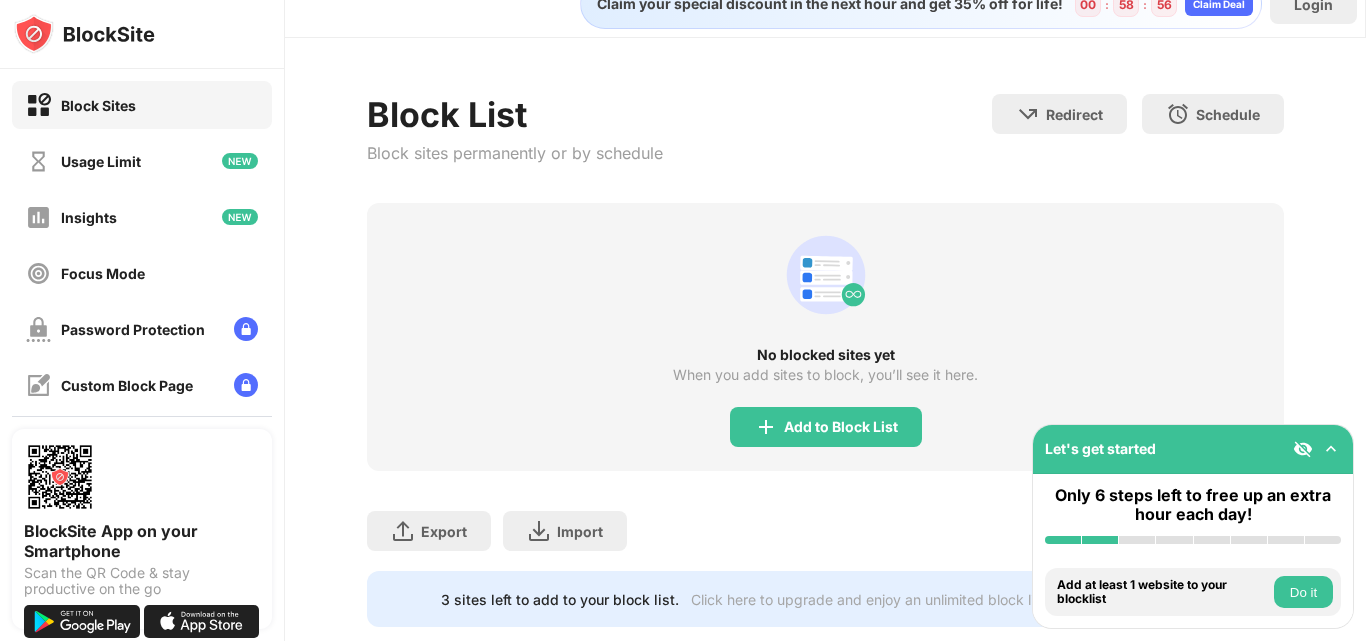 scroll, scrollTop: 0, scrollLeft: 0, axis: both 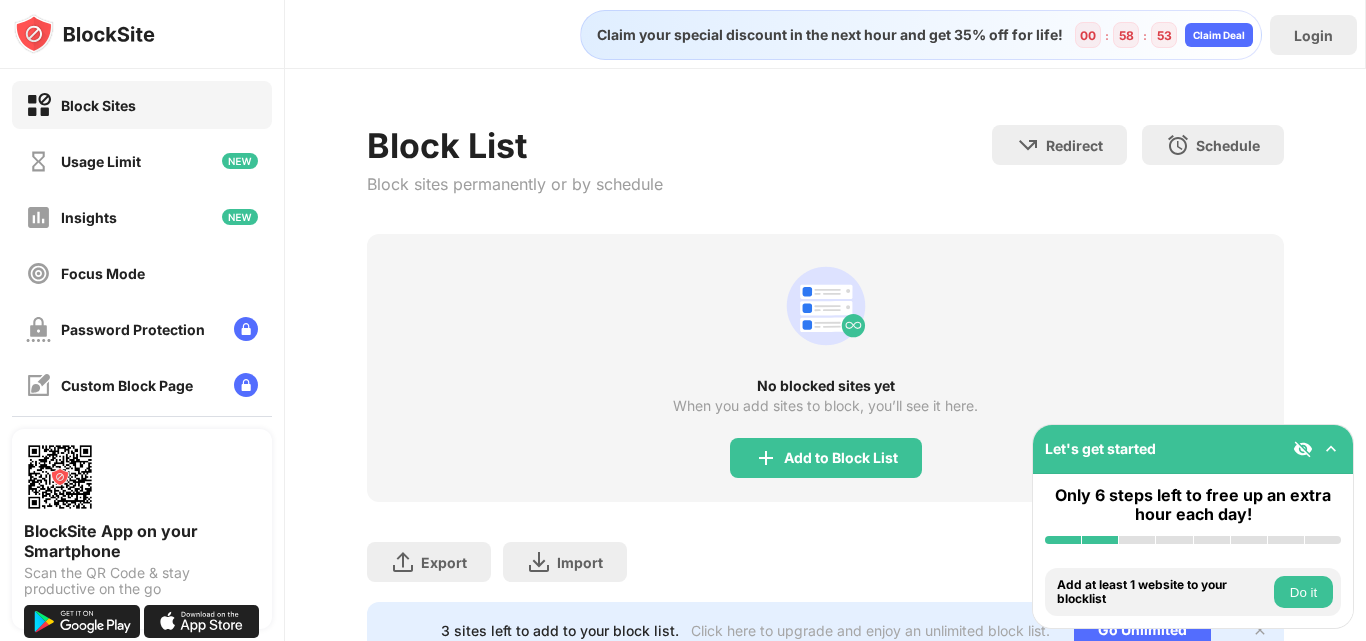 click on "Do it" at bounding box center (1303, 592) 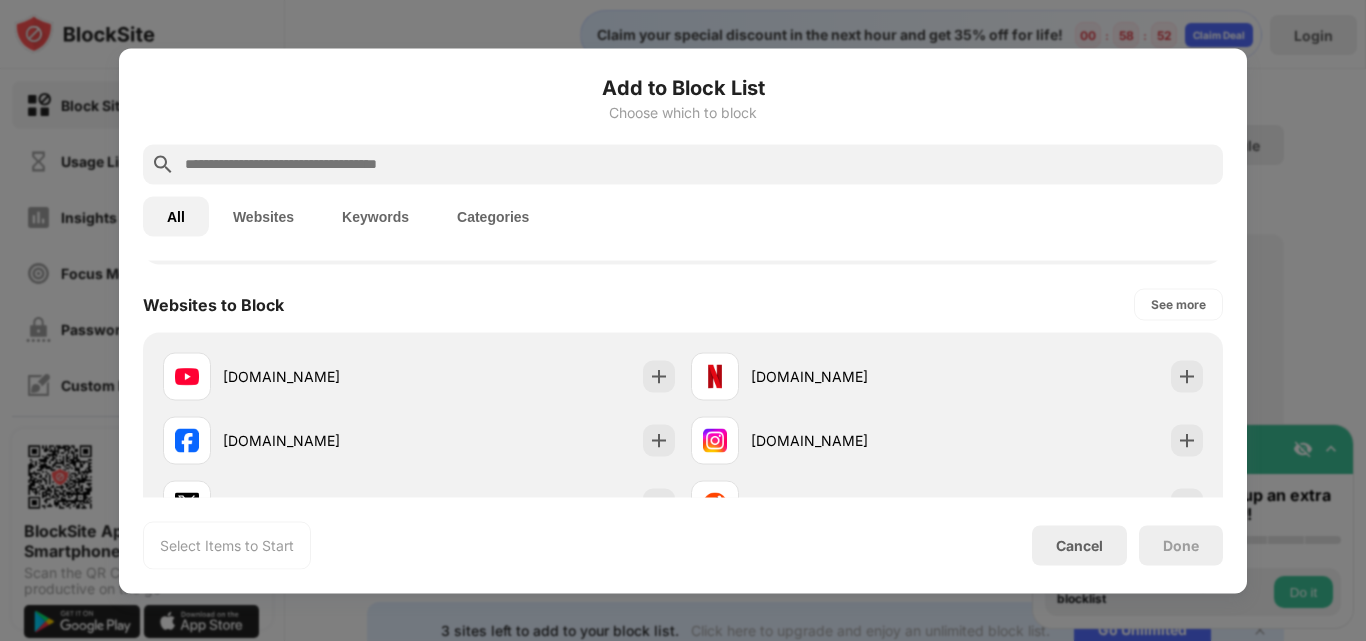 scroll, scrollTop: 284, scrollLeft: 0, axis: vertical 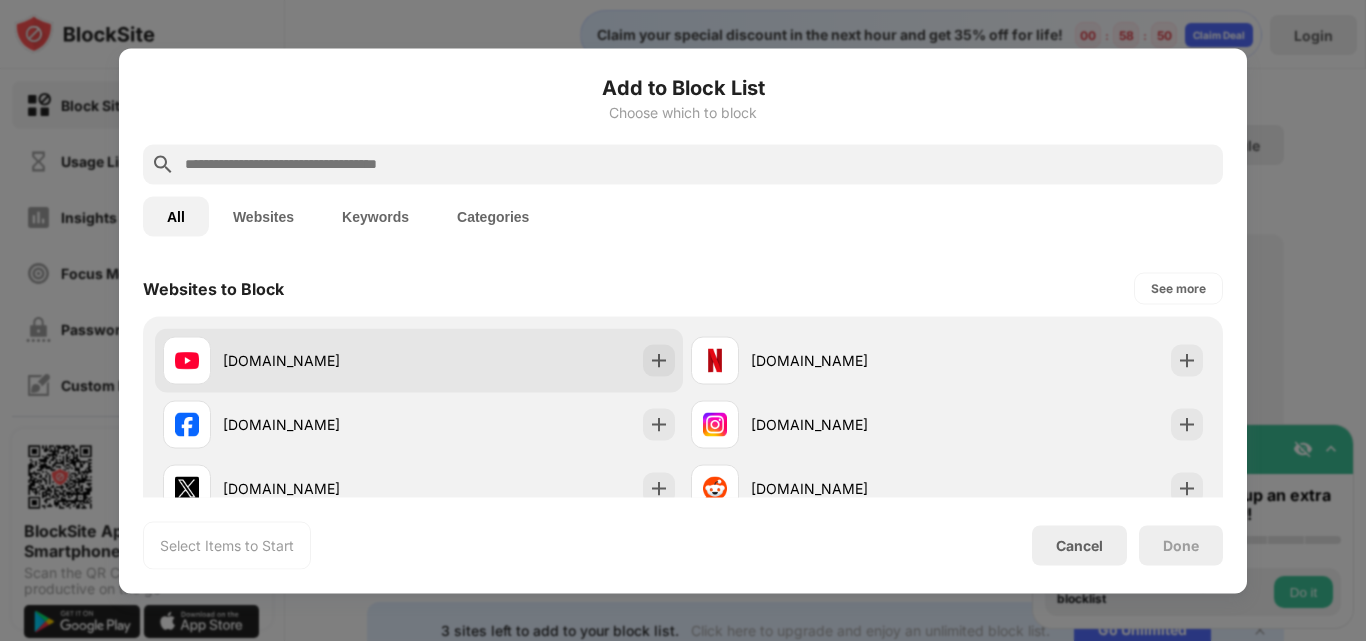 click on "[DOMAIN_NAME]" at bounding box center [321, 360] 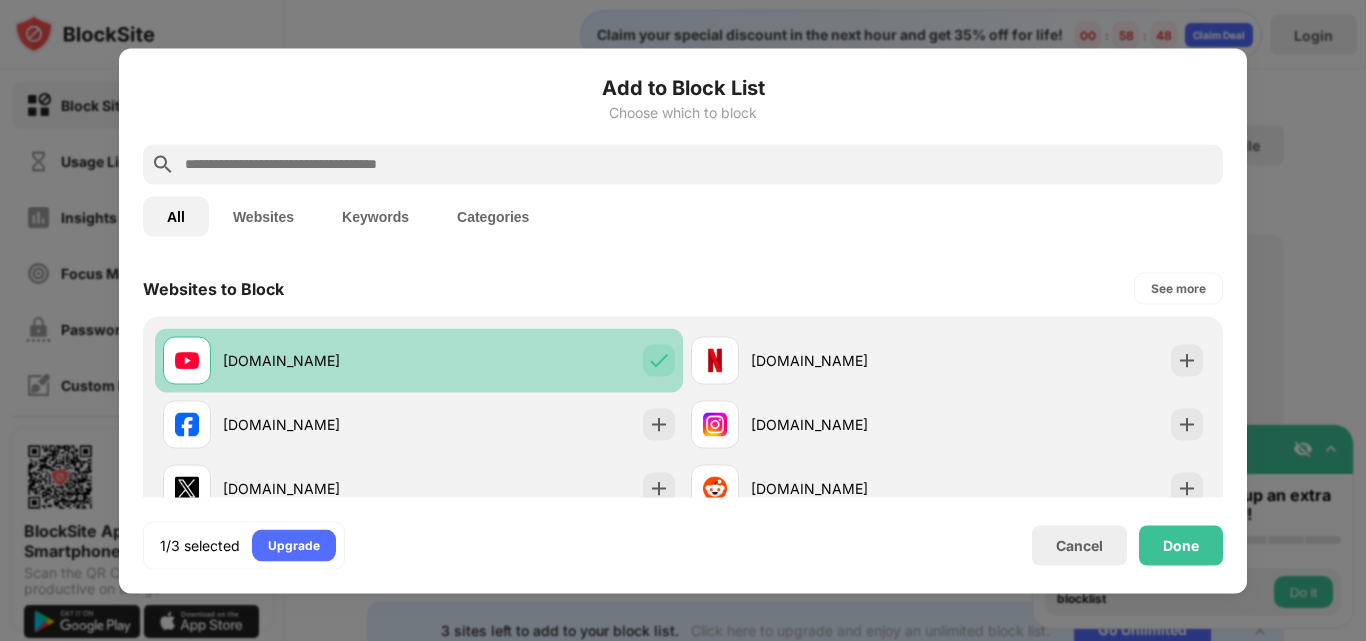 click on "[DOMAIN_NAME]" at bounding box center (321, 360) 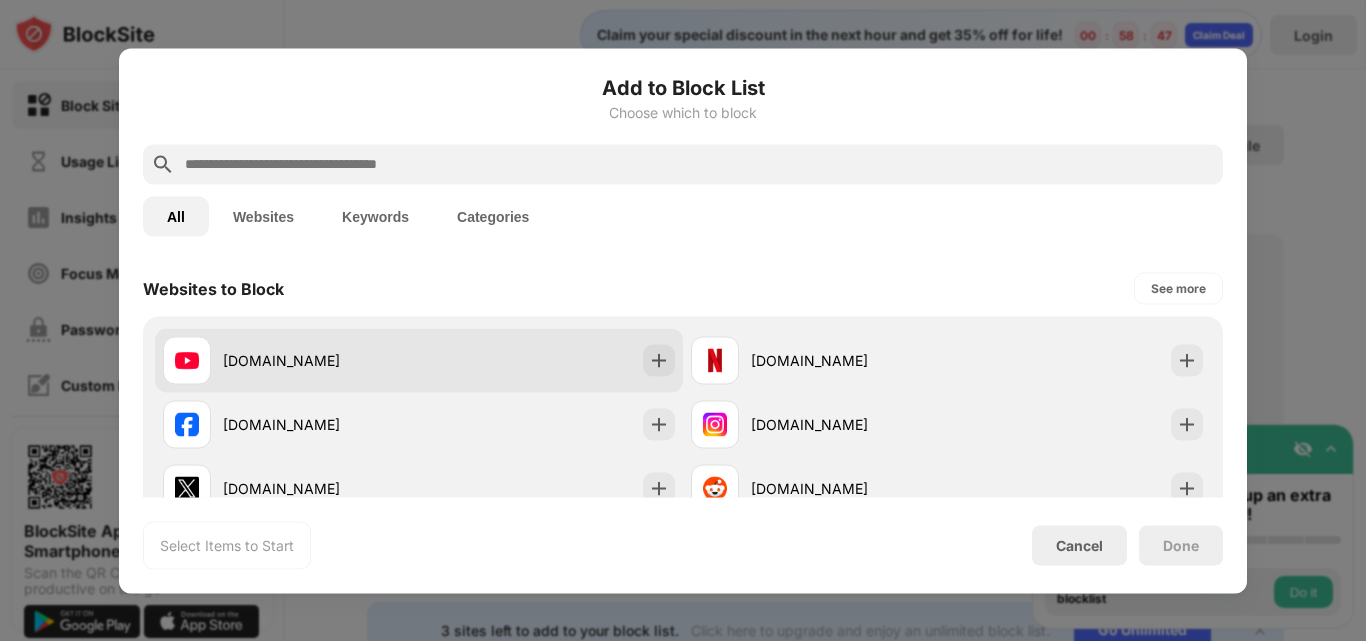 click on "[DOMAIN_NAME]" at bounding box center [321, 360] 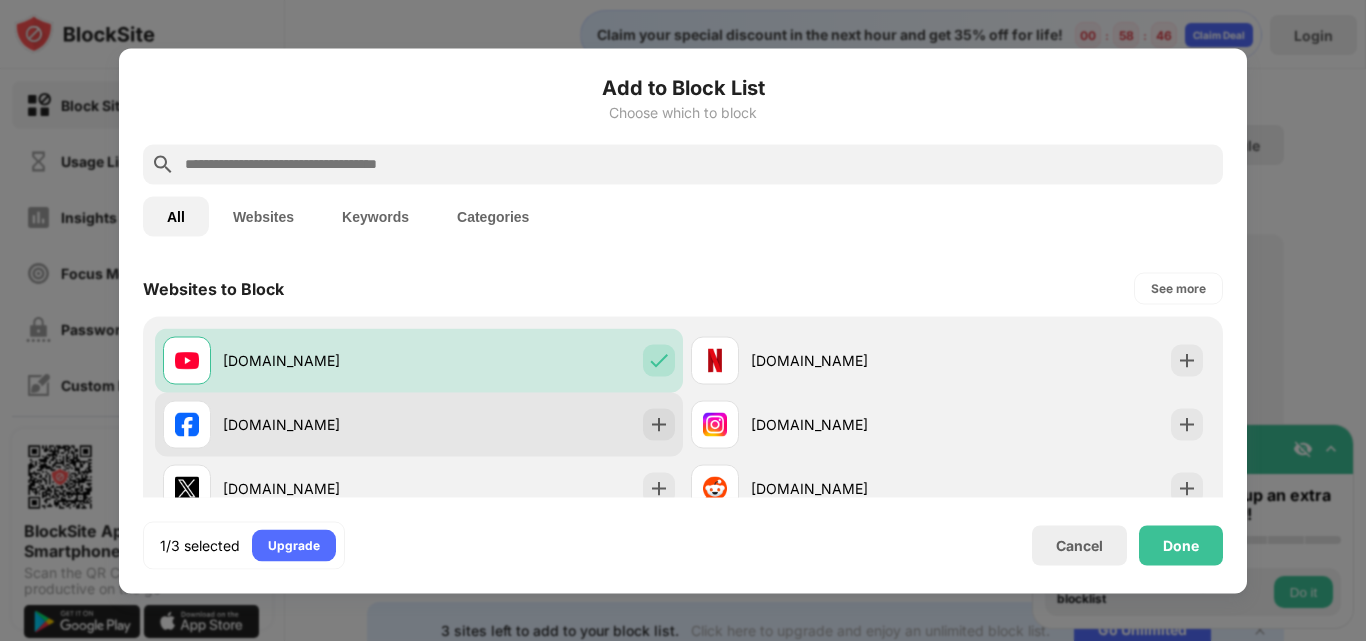 drag, startPoint x: 293, startPoint y: 346, endPoint x: 502, endPoint y: 441, distance: 229.57788 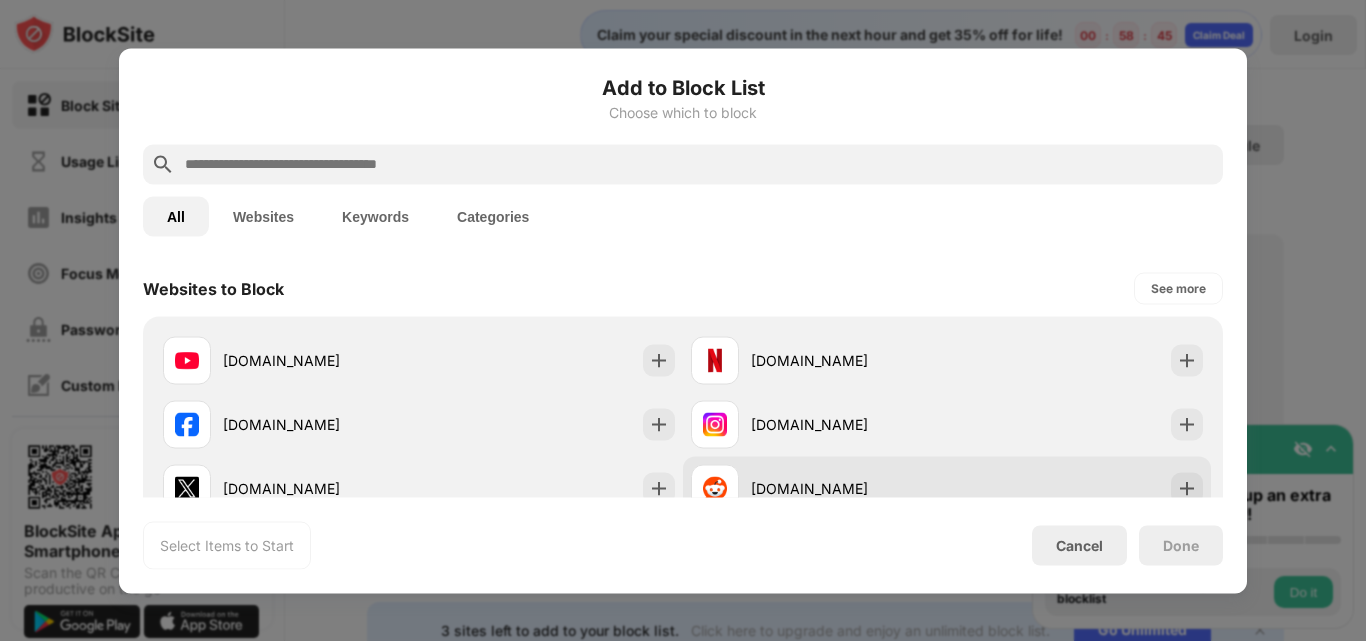click on "[DOMAIN_NAME]" at bounding box center (849, 488) 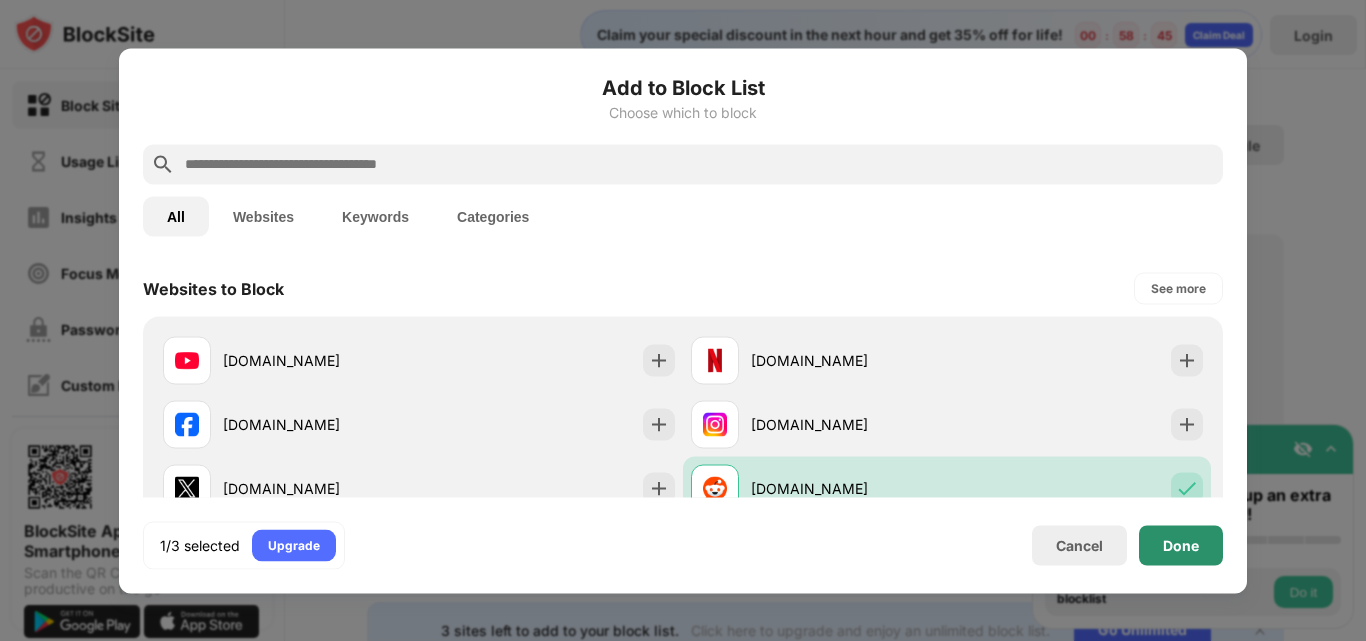 click on "Done" at bounding box center (1181, 545) 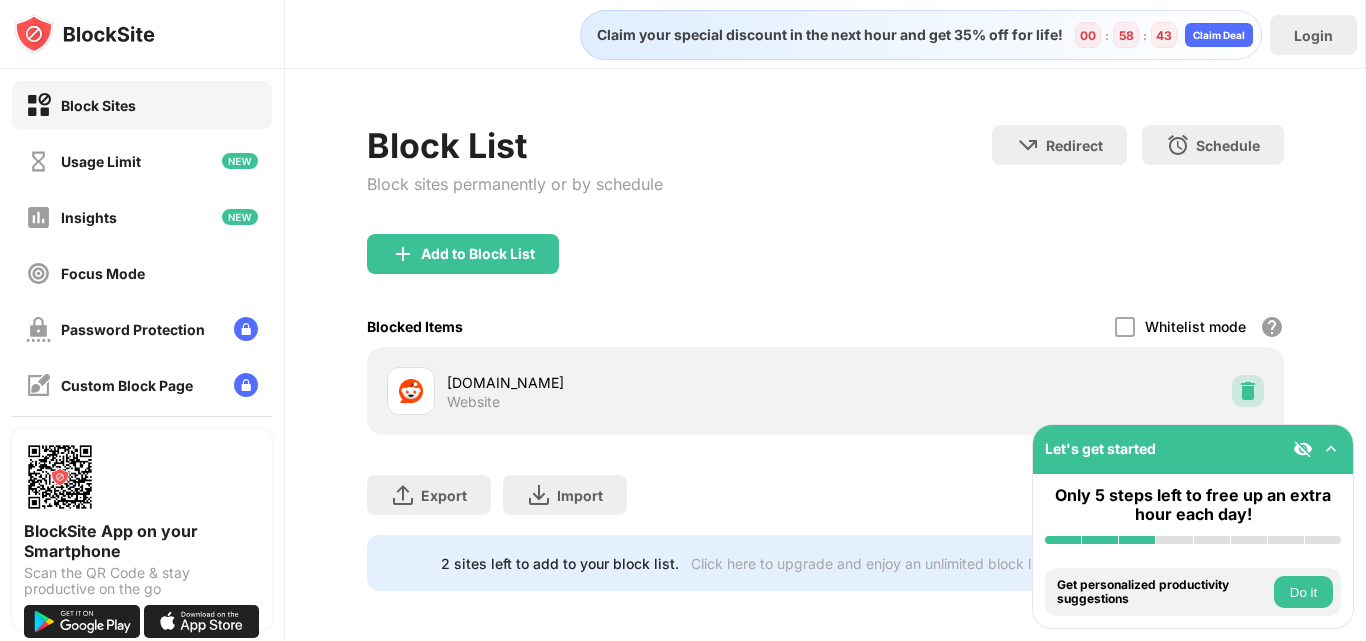click at bounding box center [1248, 391] 